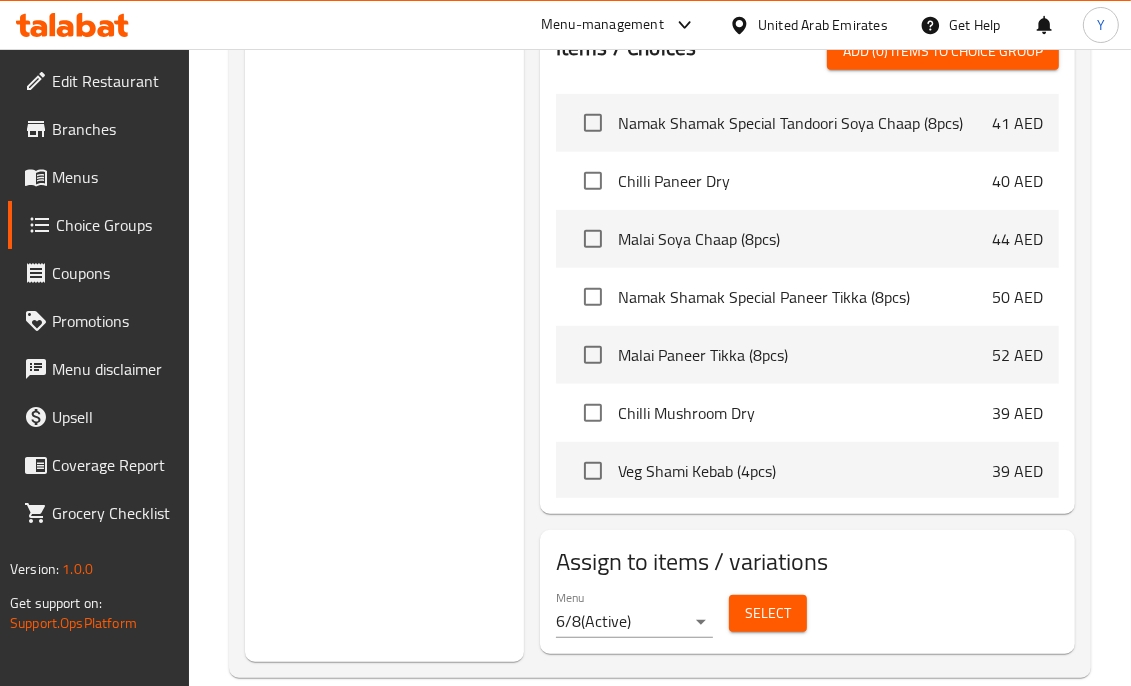 scroll, scrollTop: 732, scrollLeft: 0, axis: vertical 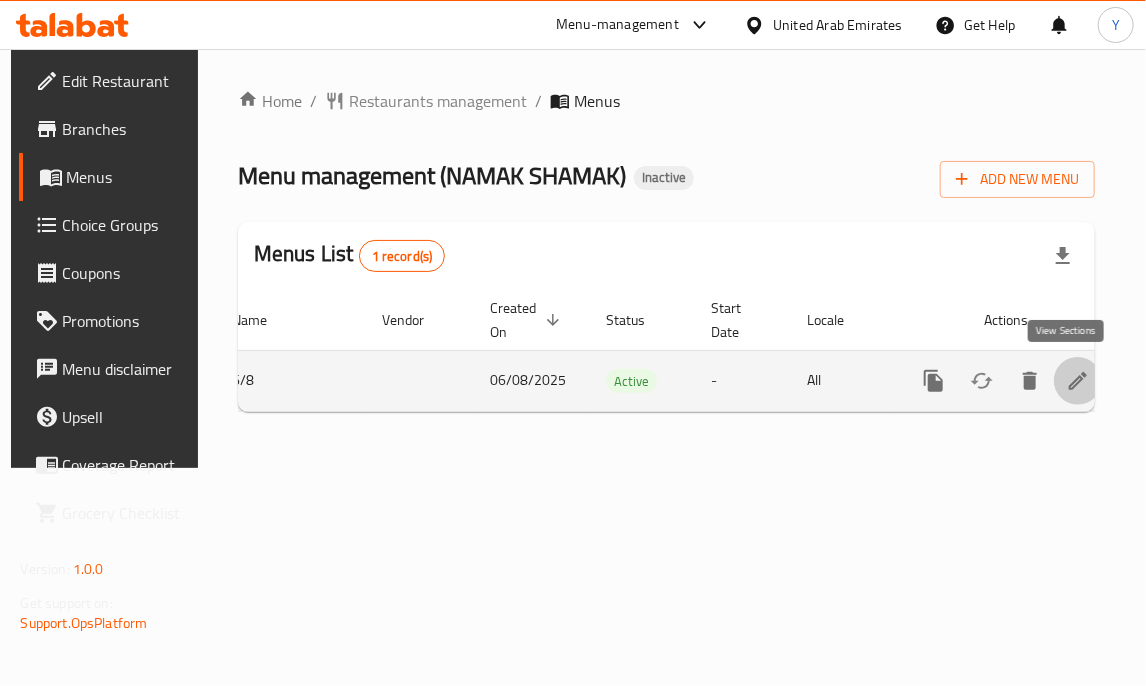 click 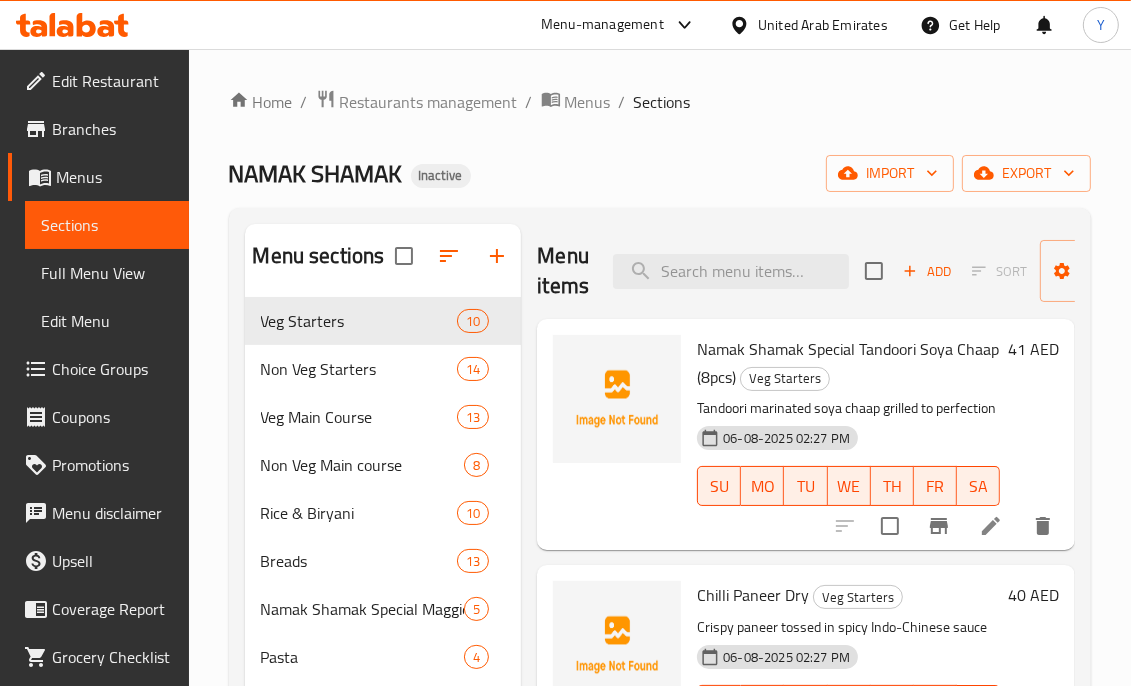 click on "Home / Restaurants management / Menus / Sections NAMAK SHAMAK Inactive import export Menu sections Veg Starters 10 Non Veg Starters 14 Veg Main Course 13 Non Veg Main course 8 Rice & Biryani 10 Breads 13 Namak Shamak Special Maggie 5 Pasta 4 Combos 6 Namak Shamak Special Rice Bowls 6 Accompaniments 5 Rumali Rolls 6 Dessert 2 Beverage 7 Menu items Add Sort Manage items Namak Shamak Special Tandoori Soya Chaap (8pcs)   Veg Starters Tandoori marinated soya chaap grilled to perfection 06-08-2025 02:27 PM SU MO TU WE TH FR SA 41   AED Chilli Paneer Dry   Veg Starters Crispy paneer tossed in spicy Indo-Chinese sauce 06-08-2025 02:27 PM SU MO TU WE TH FR SA 40   AED Malai Soya Chaap (8pcs)   Veg Starters Creamy and mildly spiced grilled soya chaap 06-08-2025 02:27 PM SU MO TU WE TH FR SA 44   AED Namak Shamak Special Paneer Tikka (8pcs)   Veg Starters Cottage cheese chunks marinated in house-special spices and grilled 06-08-2025 02:27 PM SU MO TU WE TH FR SA 50   AED Malai Paneer Tikka (8pcs)   Veg Starters SU MO TU" at bounding box center (660, 541) 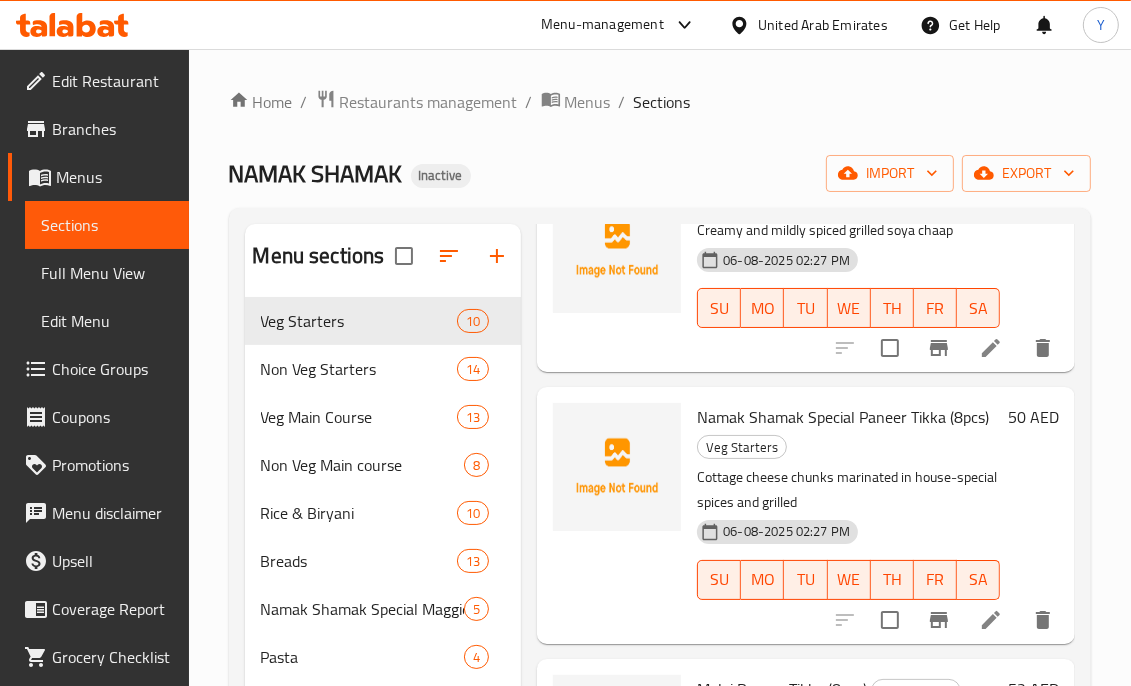 scroll, scrollTop: 839, scrollLeft: 0, axis: vertical 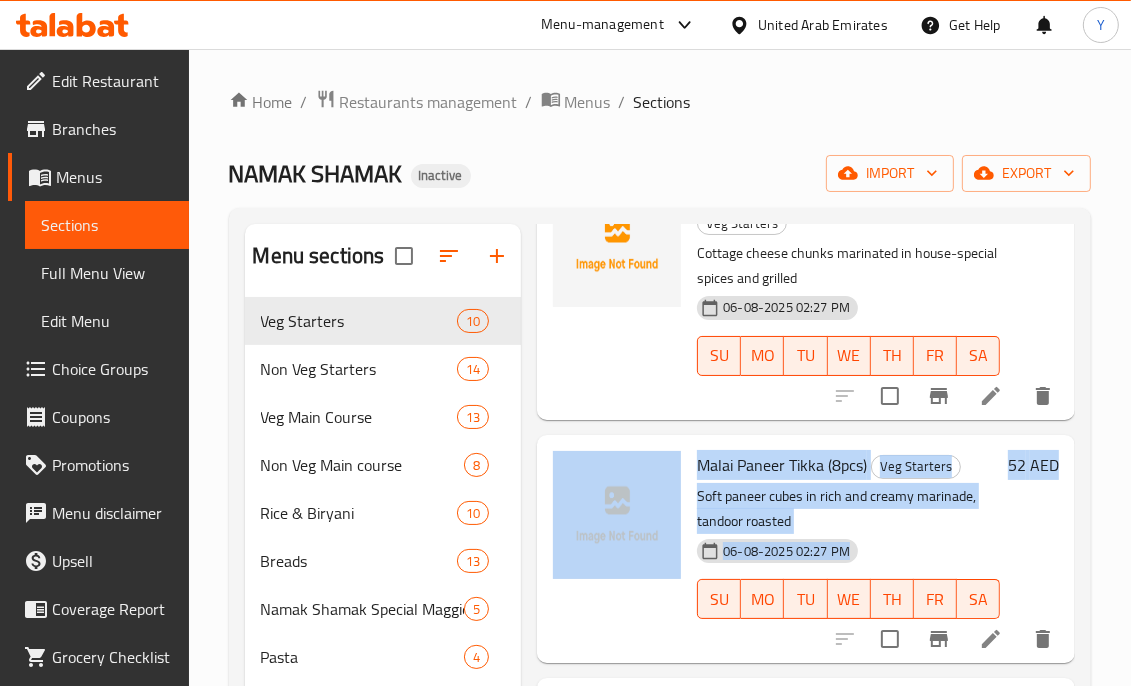 drag, startPoint x: 1128, startPoint y: 426, endPoint x: 1127, endPoint y: 555, distance: 129.00388 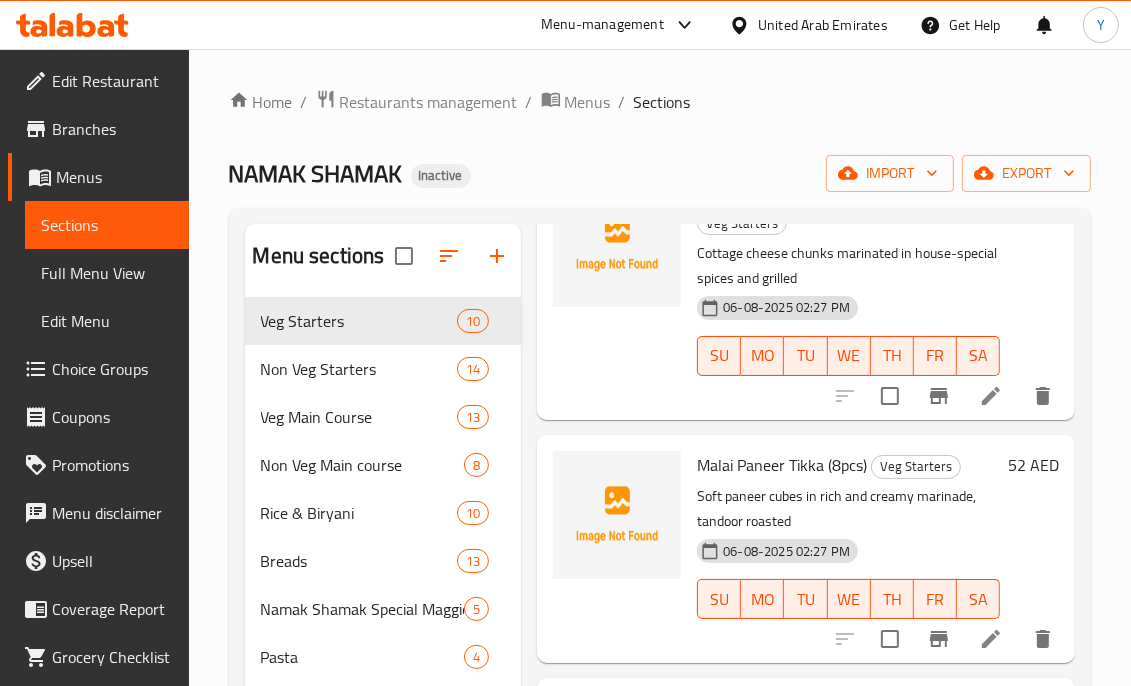click on "06-08-2025 02:27 PM SU MO TU WE TH FR SA" at bounding box center [848, 342] 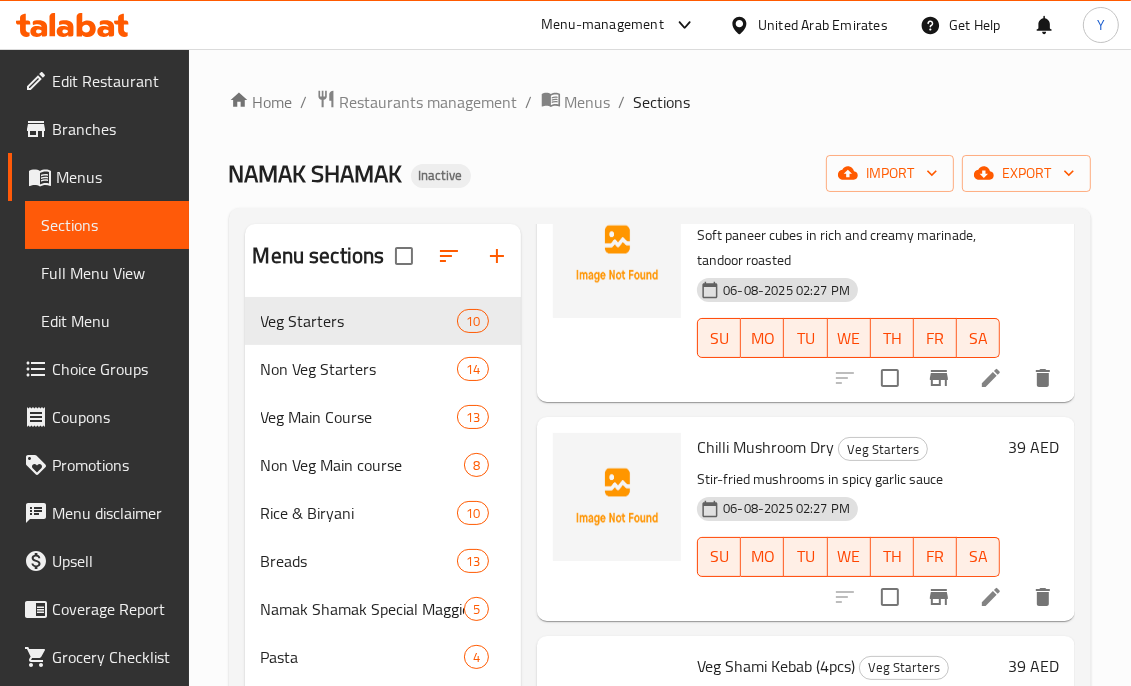 scroll, scrollTop: 1199, scrollLeft: 0, axis: vertical 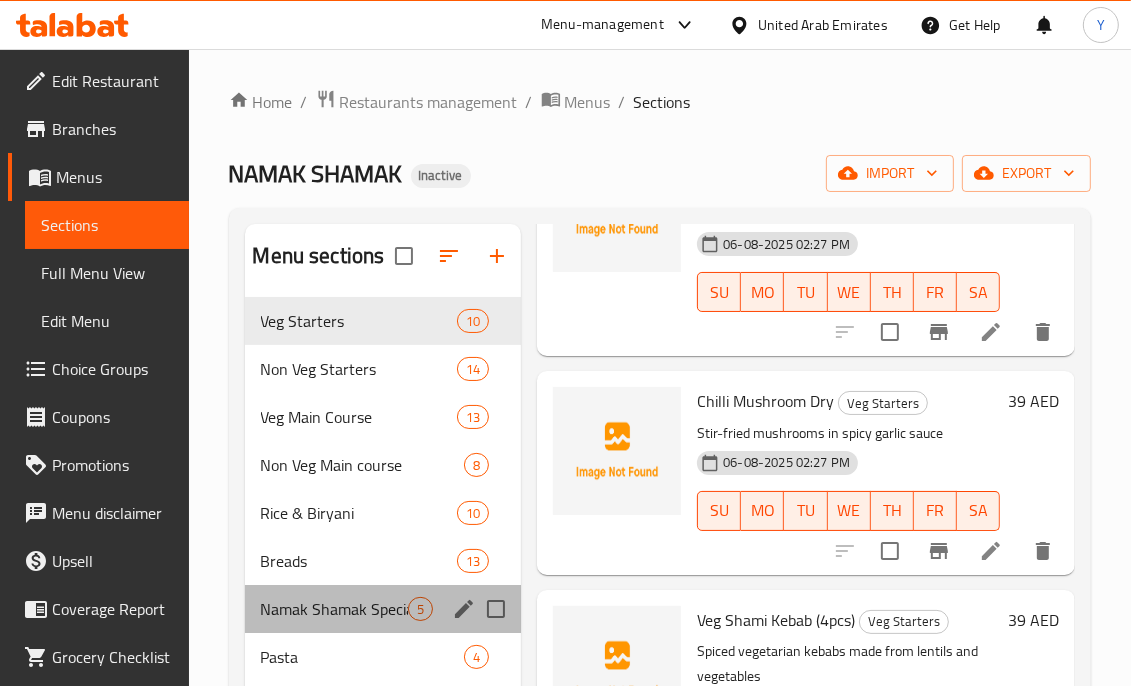 click on "Namak Shamak Special Maggie 5" at bounding box center (383, 609) 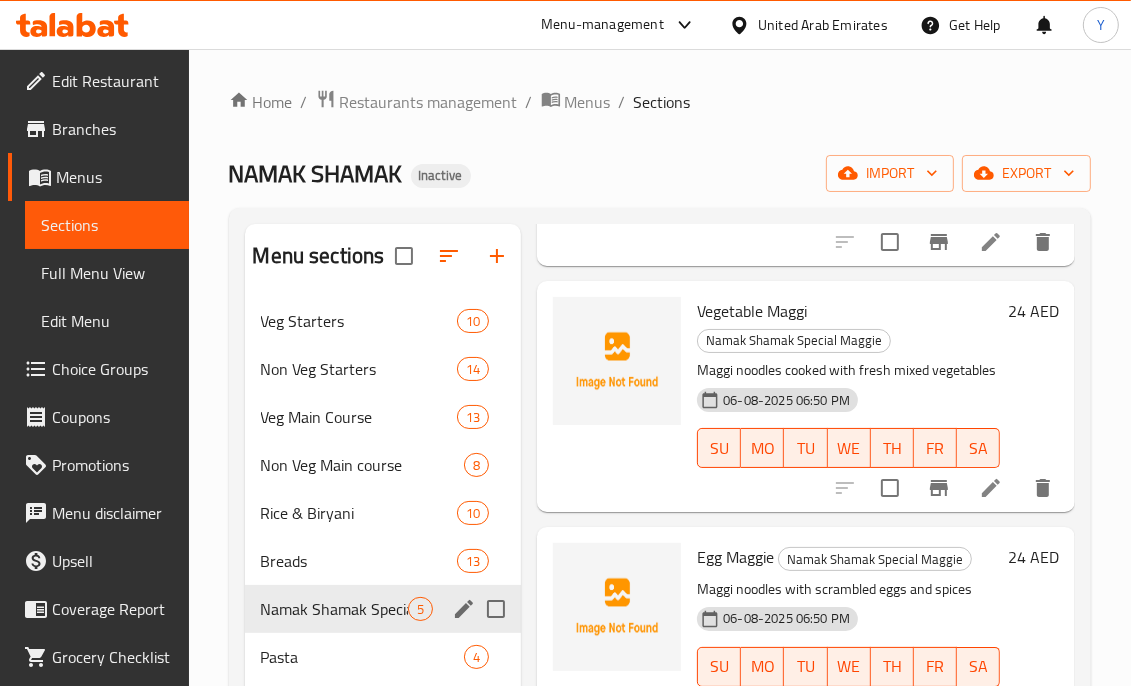 scroll, scrollTop: 618, scrollLeft: 0, axis: vertical 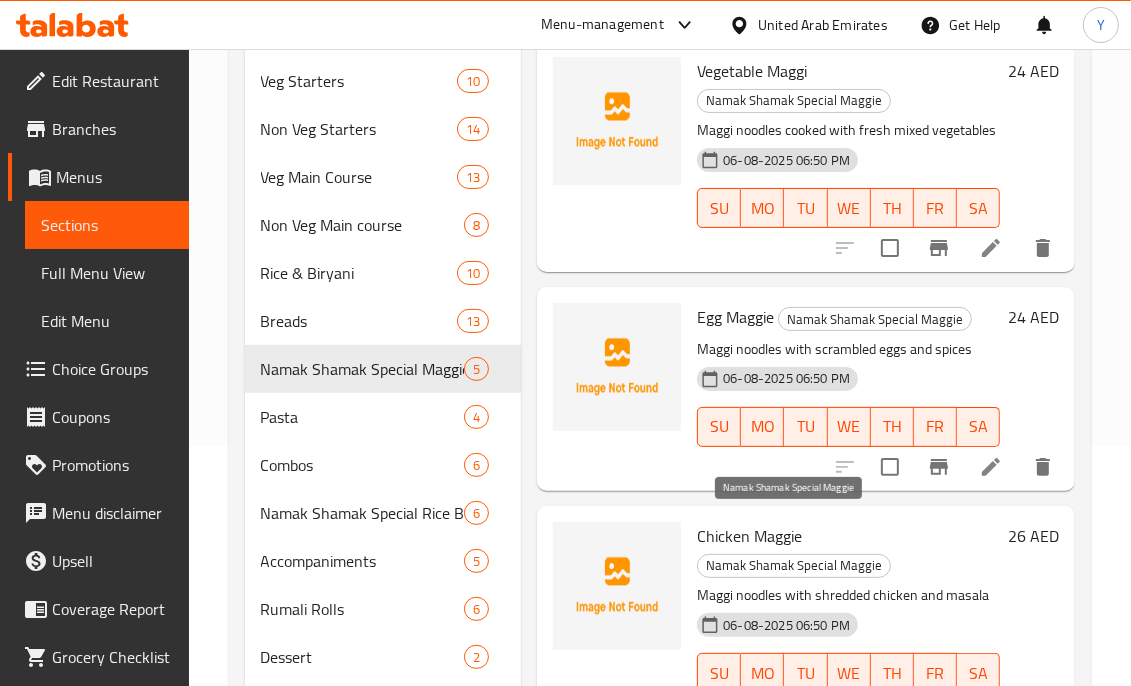 click on "Namak Shamak Special Maggie" at bounding box center (794, 565) 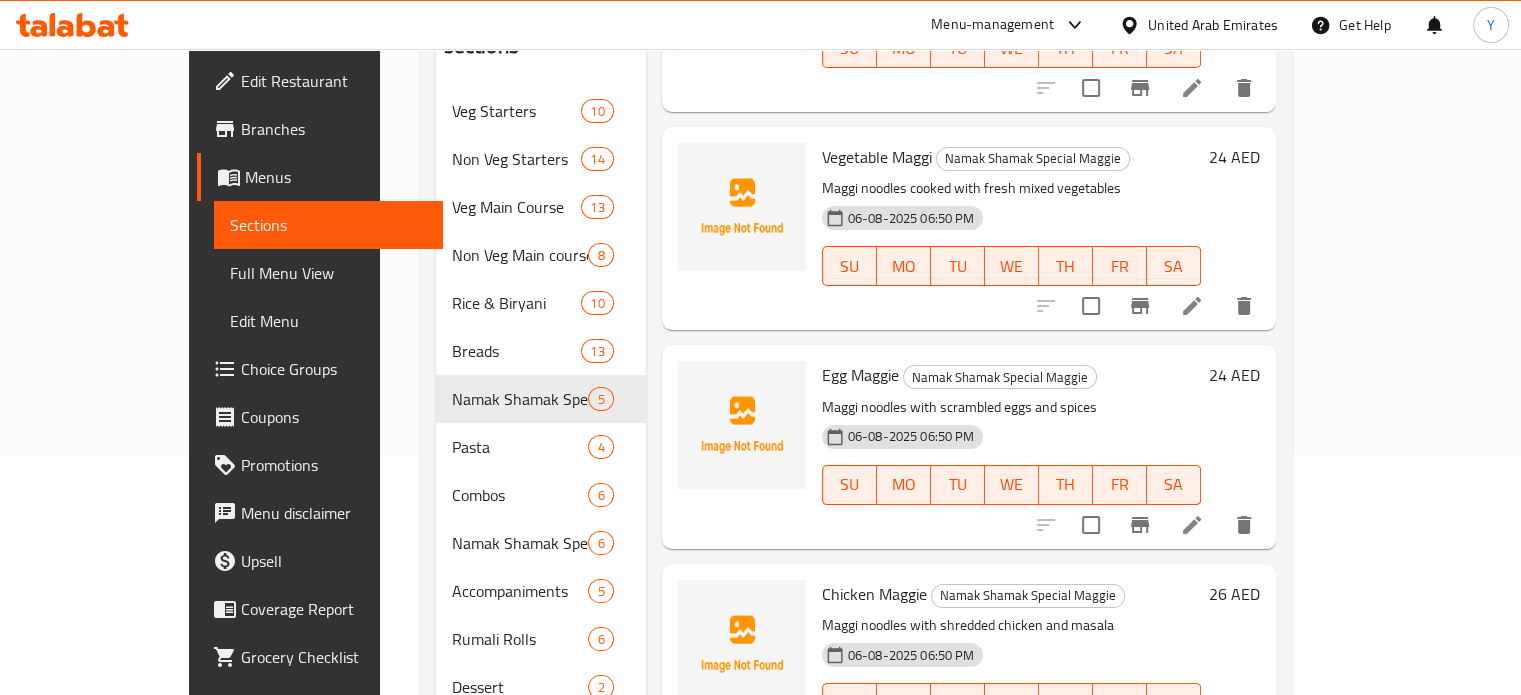 scroll, scrollTop: 389, scrollLeft: 0, axis: vertical 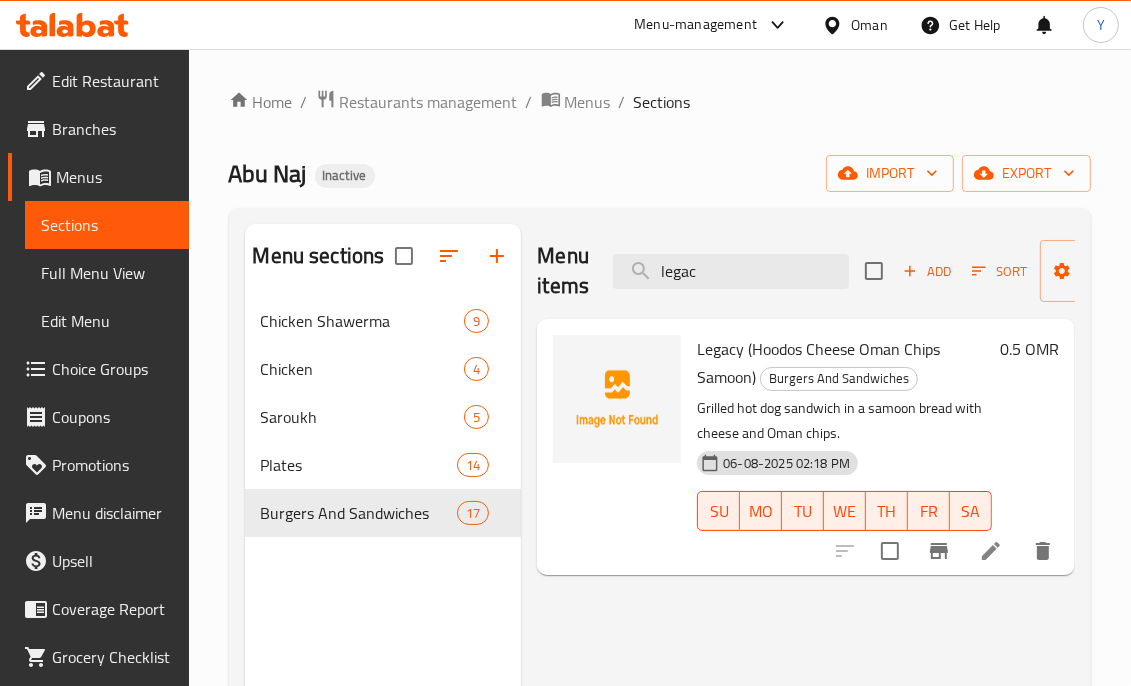click on "Menu items legac Add Sort Manage items Legacy (Hoodos Cheese Oman Chips Samoon)   Burgers And Sandwiches Grilled hot dog sandwich in a samoon bread with cheese and Oman chips. [DATE] [TIME] SU MO TU WE TH FR SA 0.5   OMR" at bounding box center [798, 567] 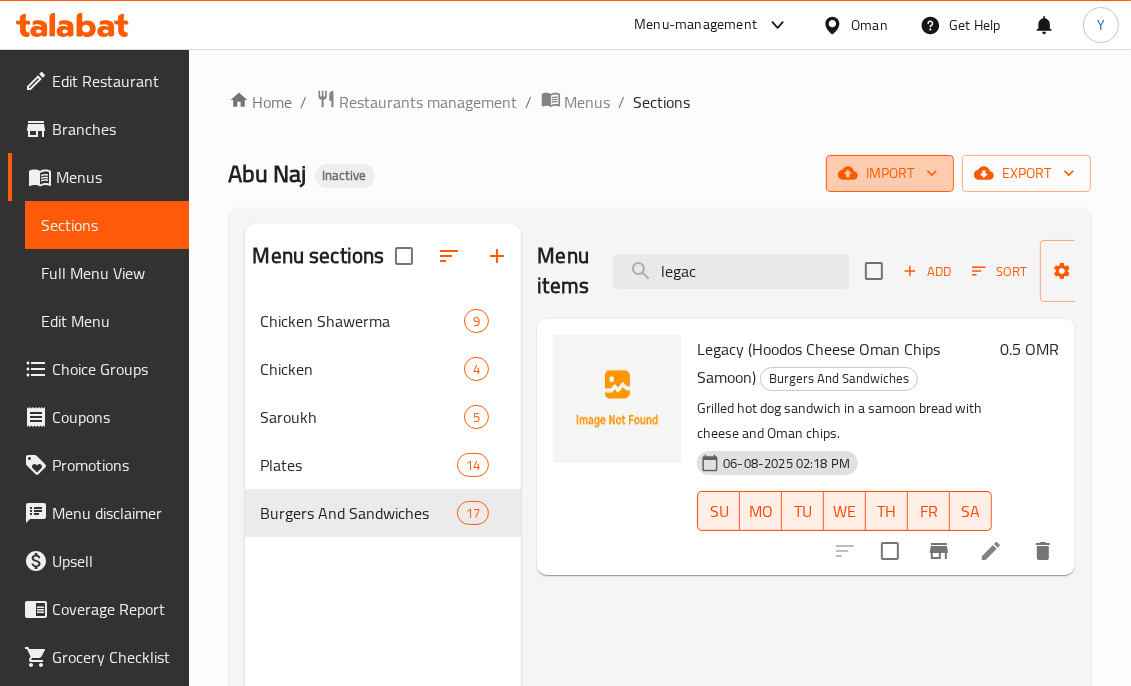 click 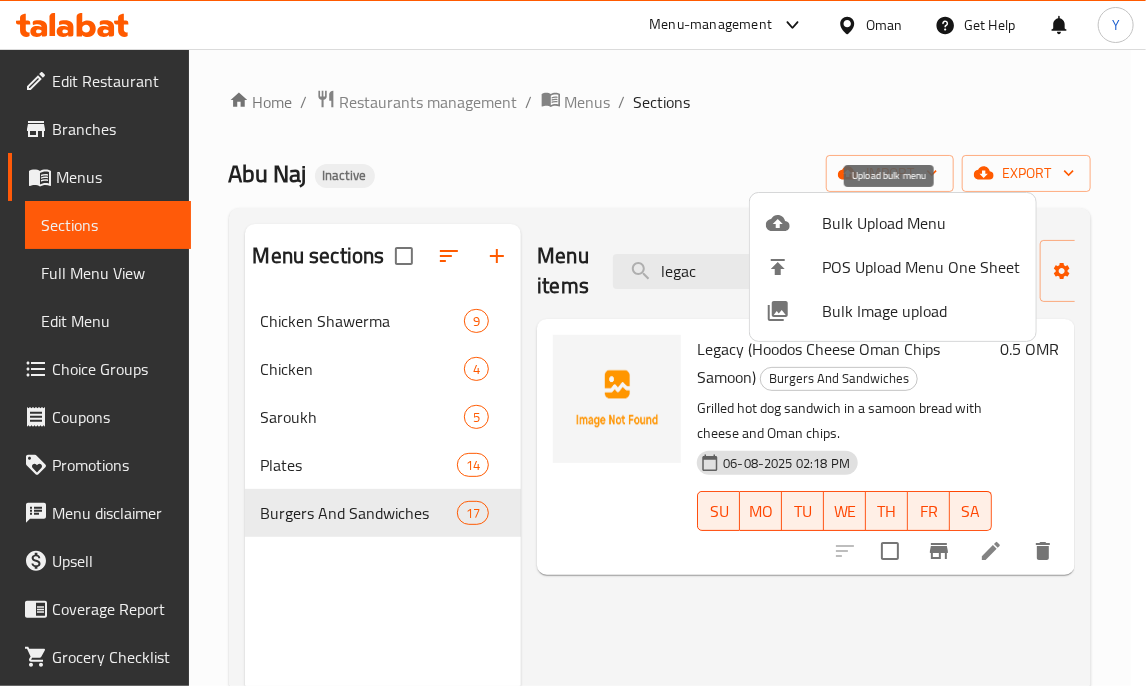 click on "Bulk Upload Menu" at bounding box center (921, 223) 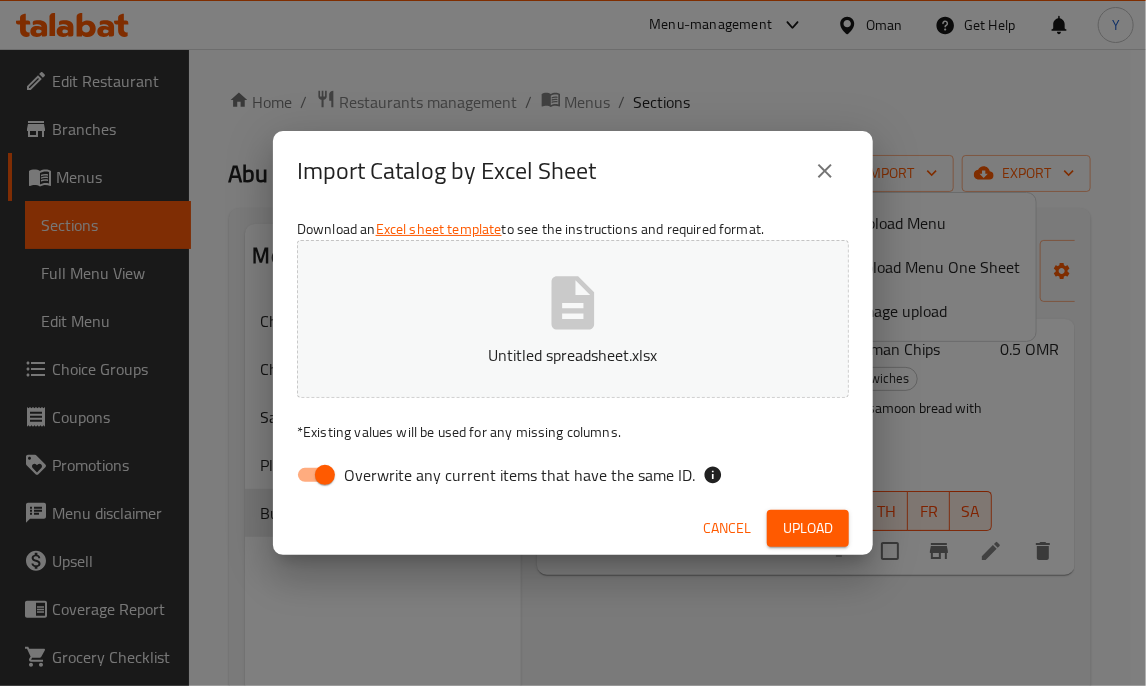 click on "Overwrite any current items that have the same ID." at bounding box center [325, 475] 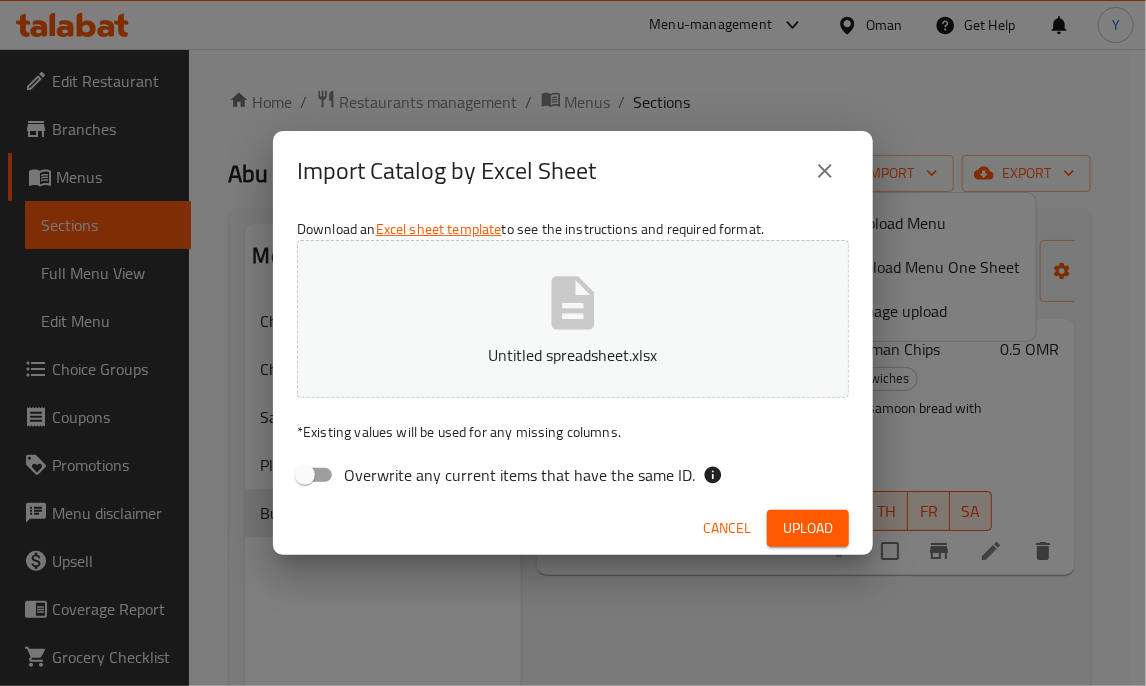 click on "Upload" at bounding box center [808, 528] 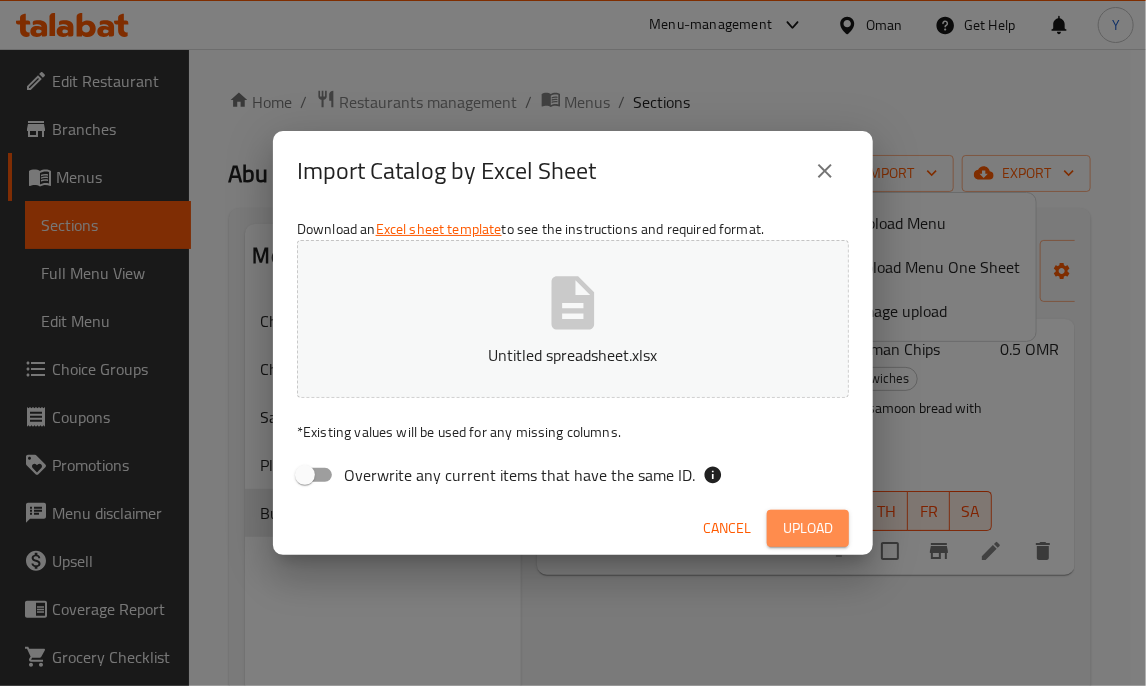 click on "Upload" at bounding box center [808, 528] 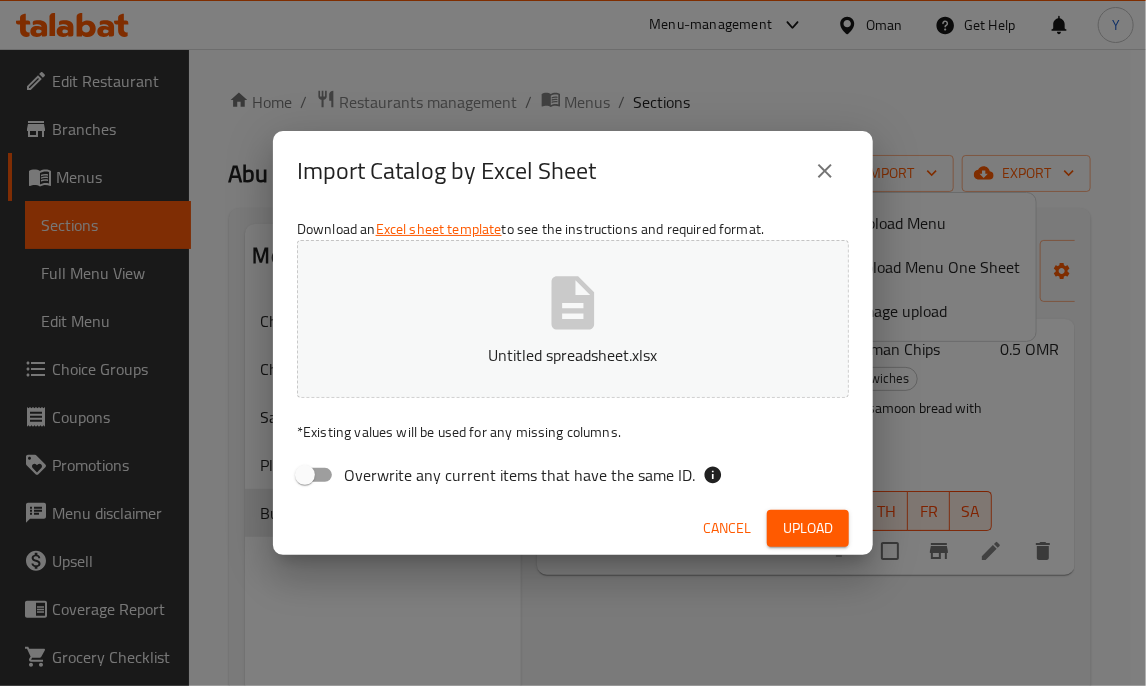 click on "Upload" at bounding box center (808, 528) 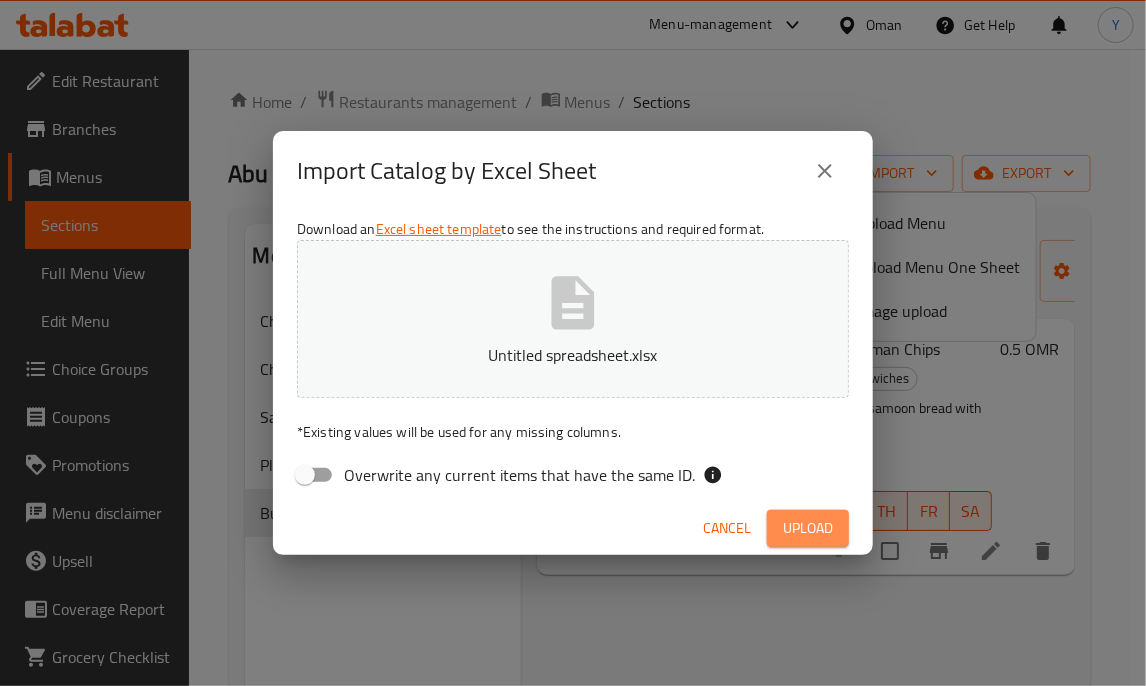 click on "Upload" at bounding box center [808, 528] 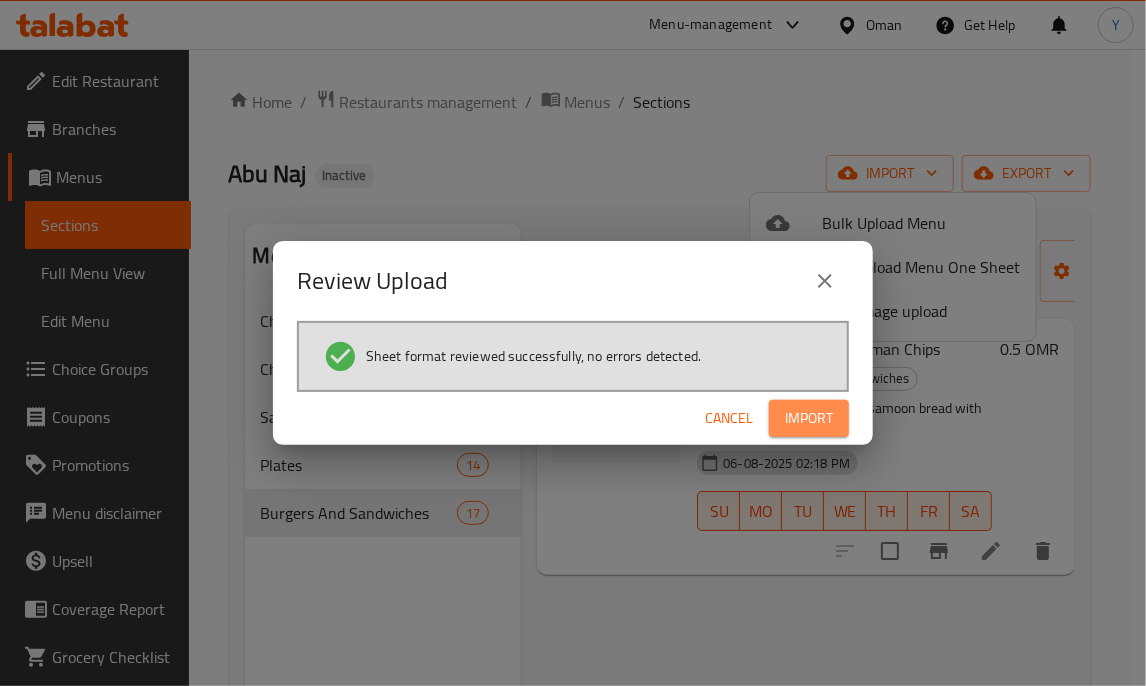 click on "Import" at bounding box center (809, 418) 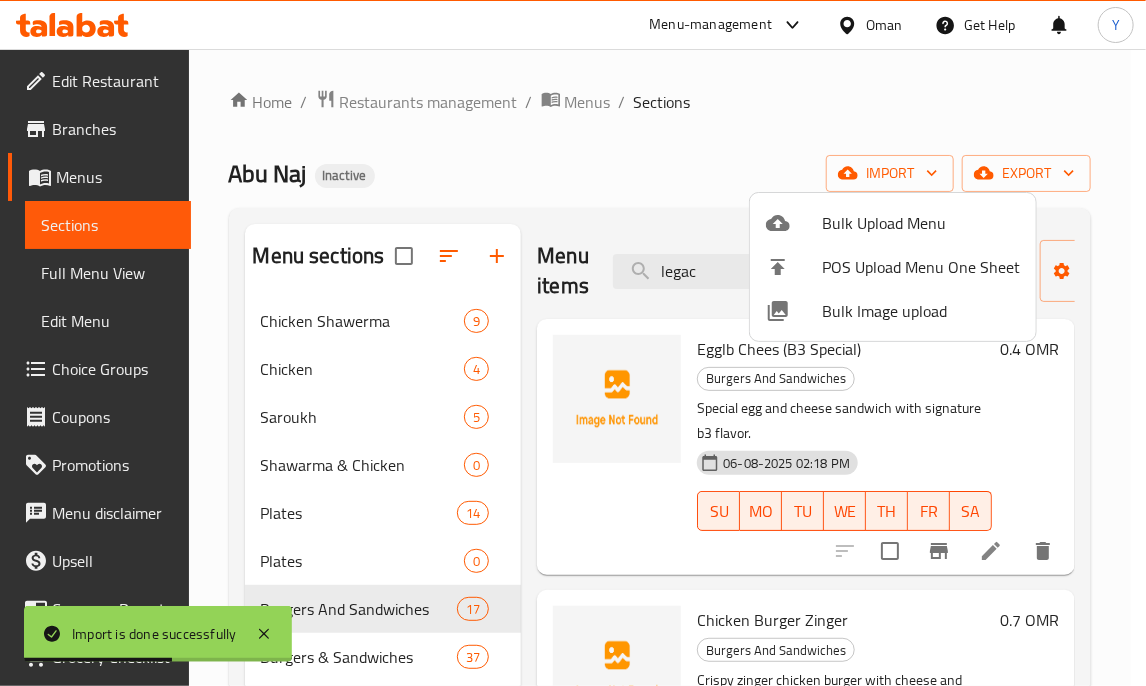 click at bounding box center (573, 343) 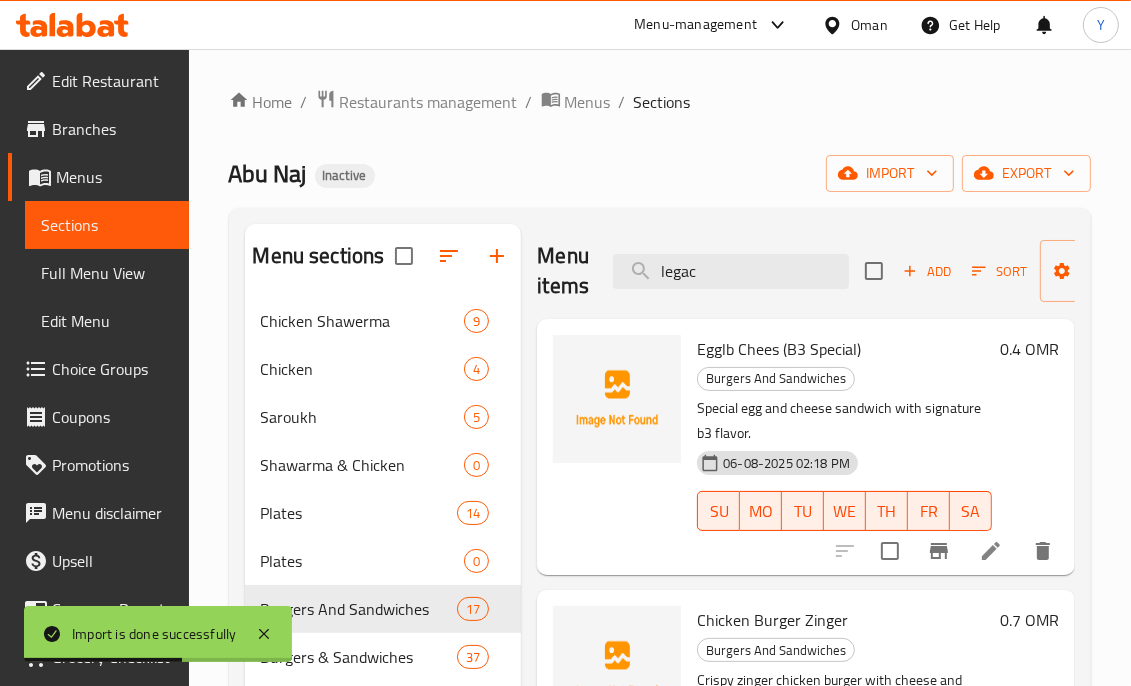 type 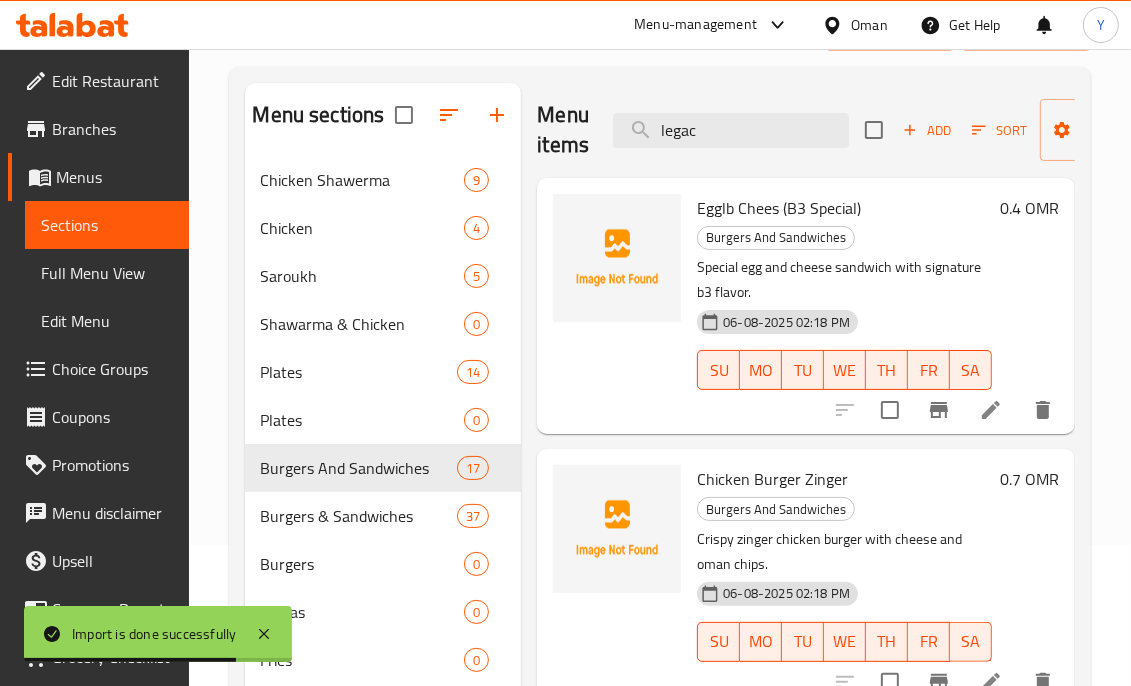 scroll, scrollTop: 280, scrollLeft: 0, axis: vertical 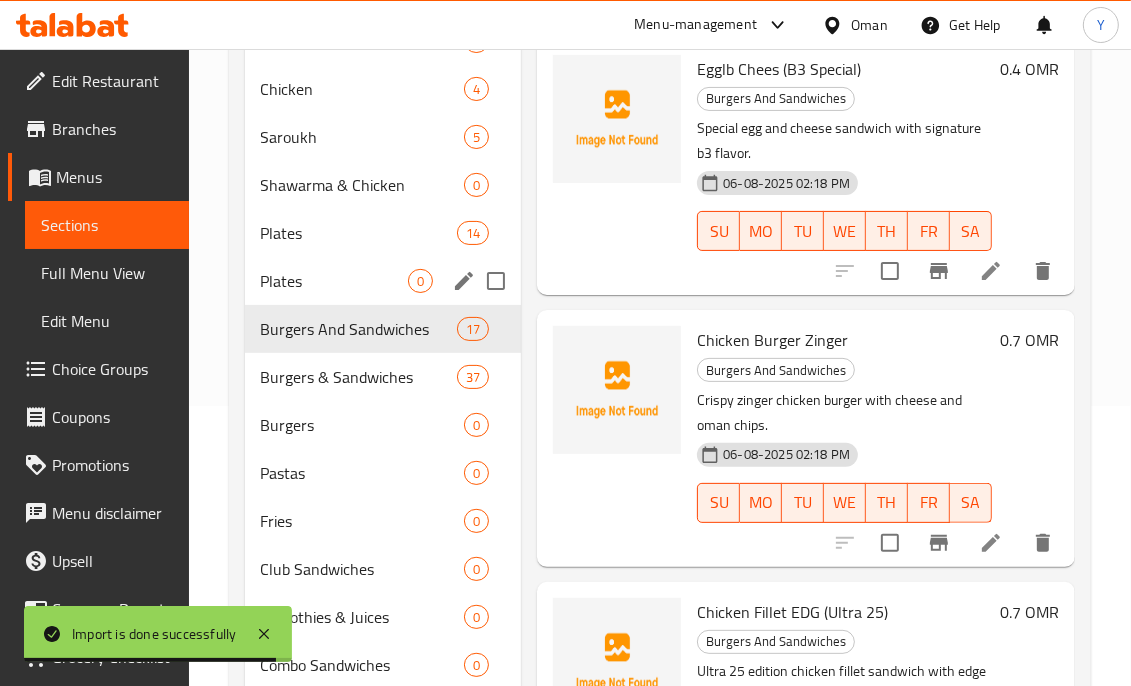 click at bounding box center (496, 281) 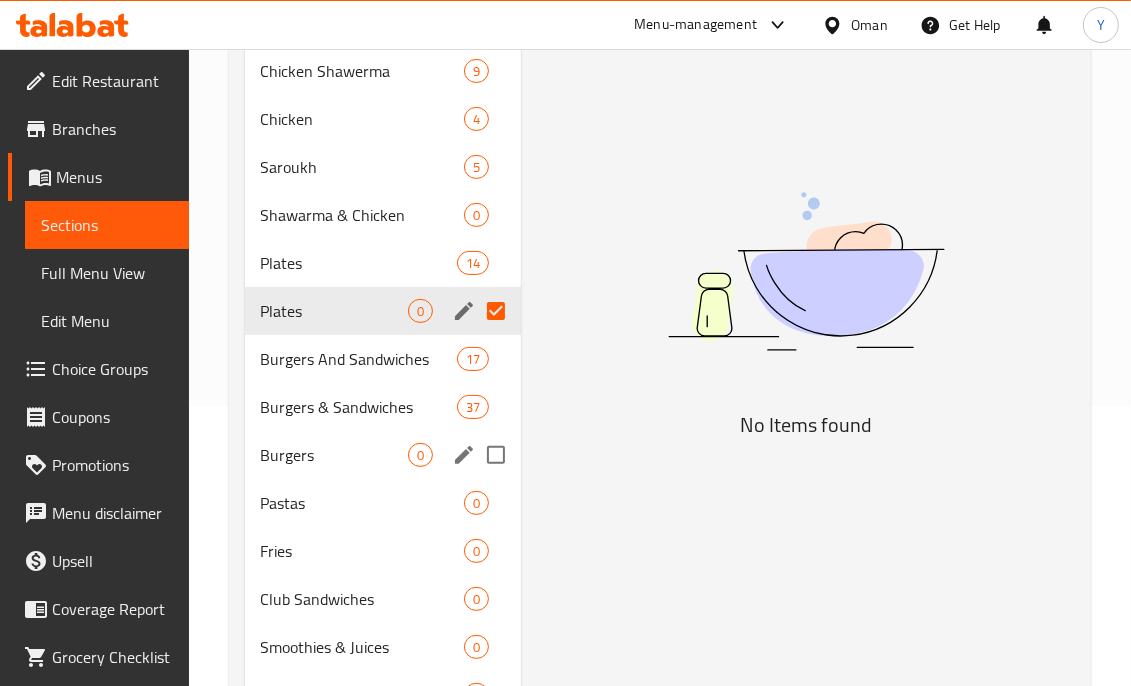 click at bounding box center [496, 455] 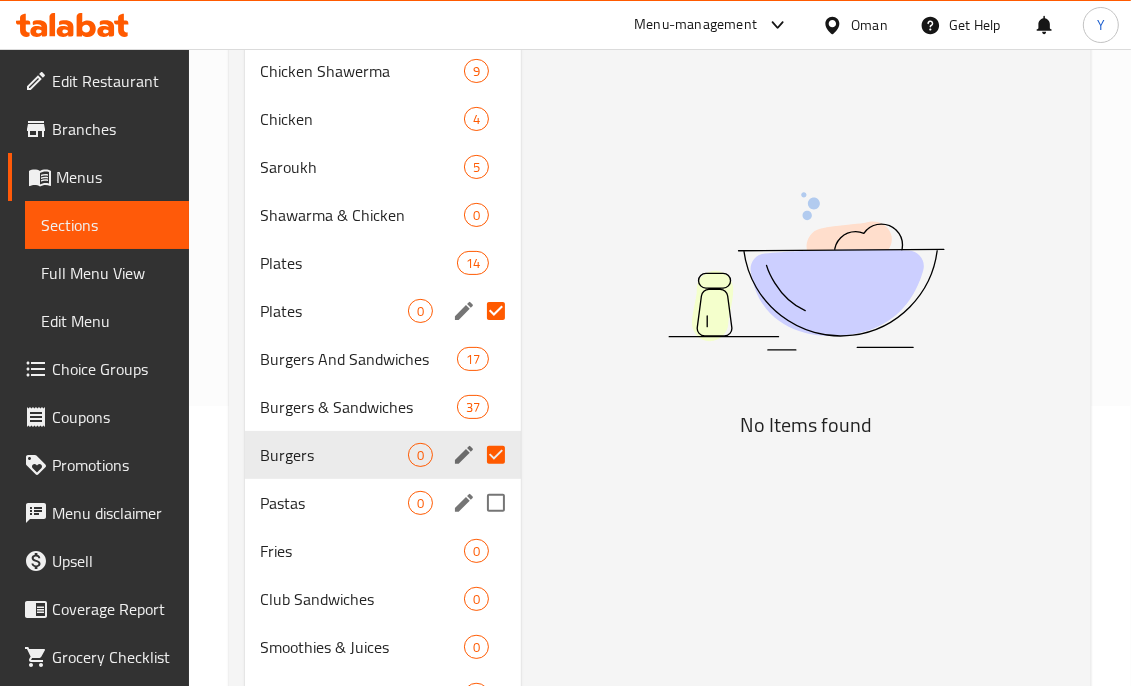 click at bounding box center (496, 503) 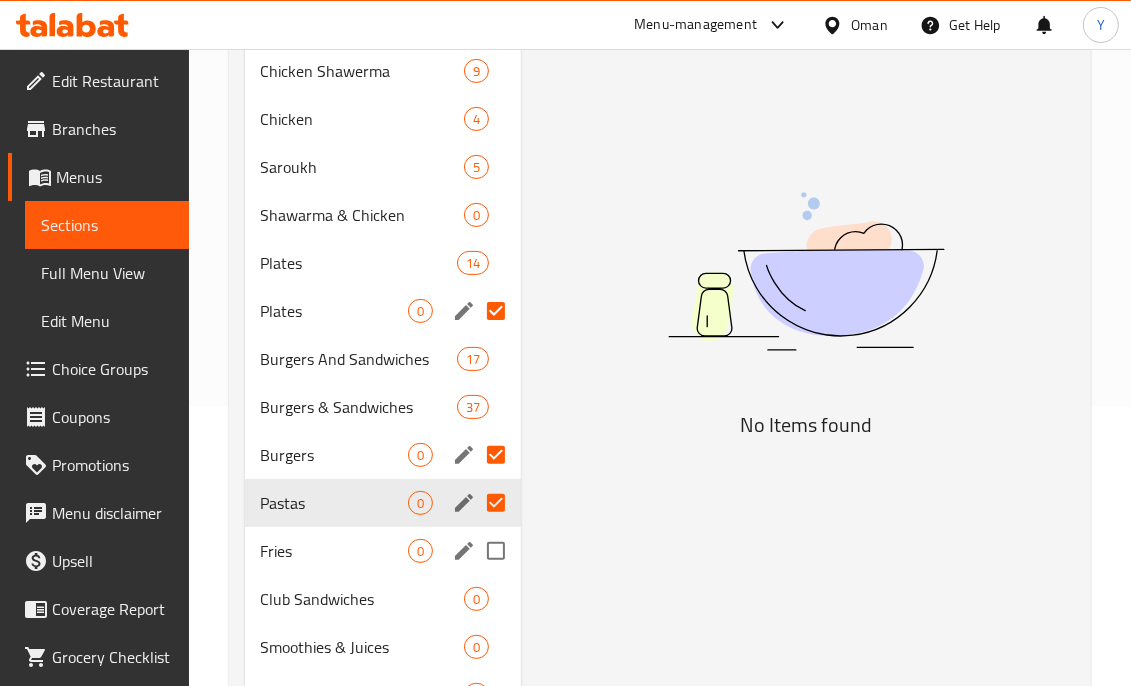 click at bounding box center (496, 551) 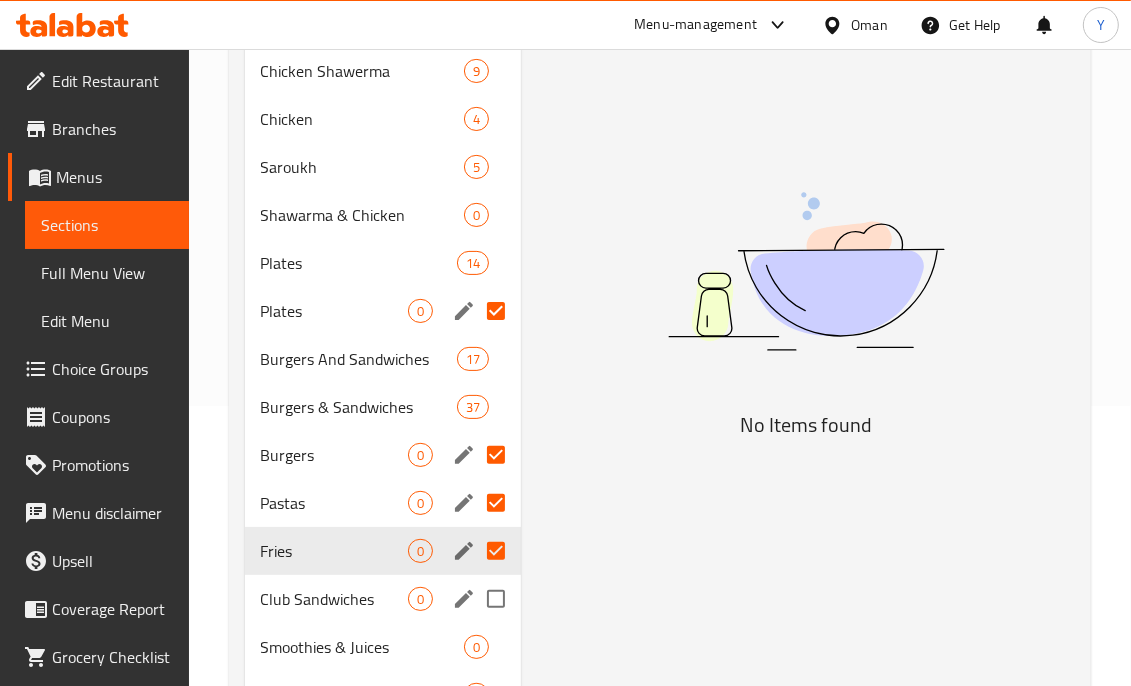click at bounding box center (496, 599) 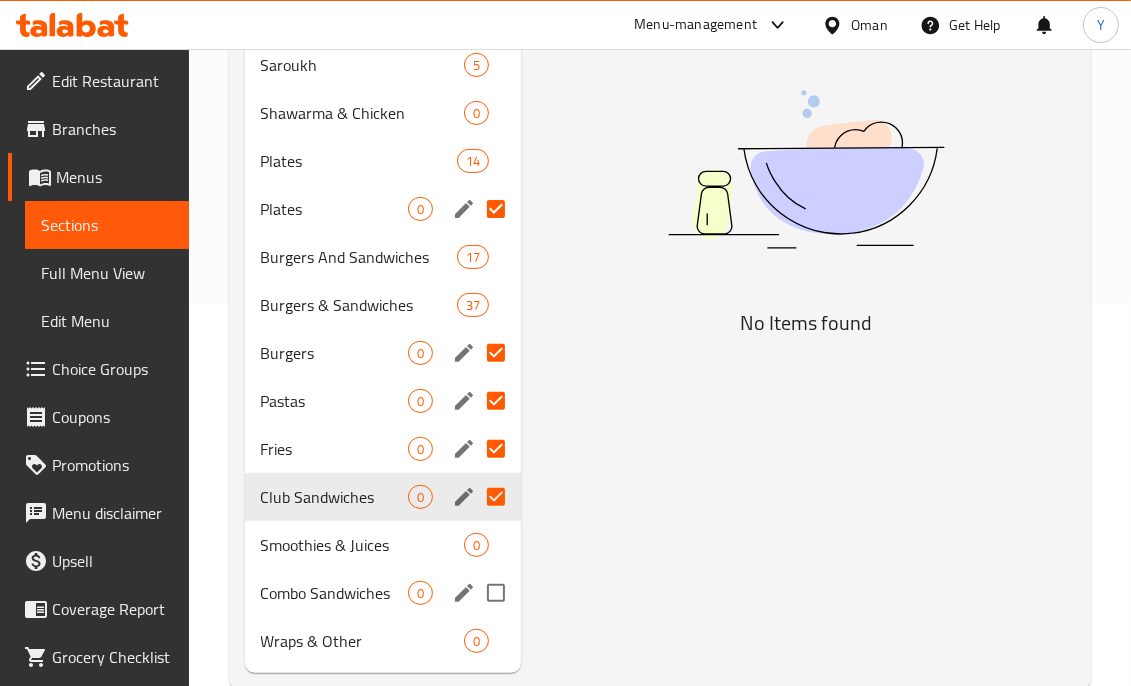 scroll, scrollTop: 400, scrollLeft: 0, axis: vertical 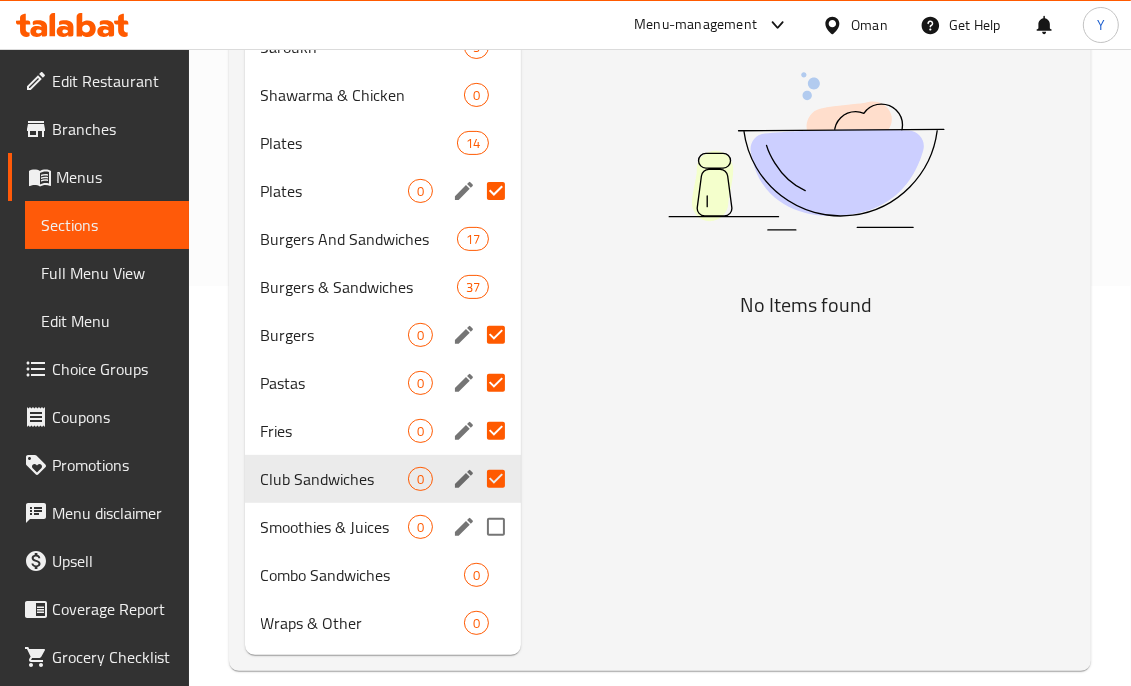 click at bounding box center (496, 527) 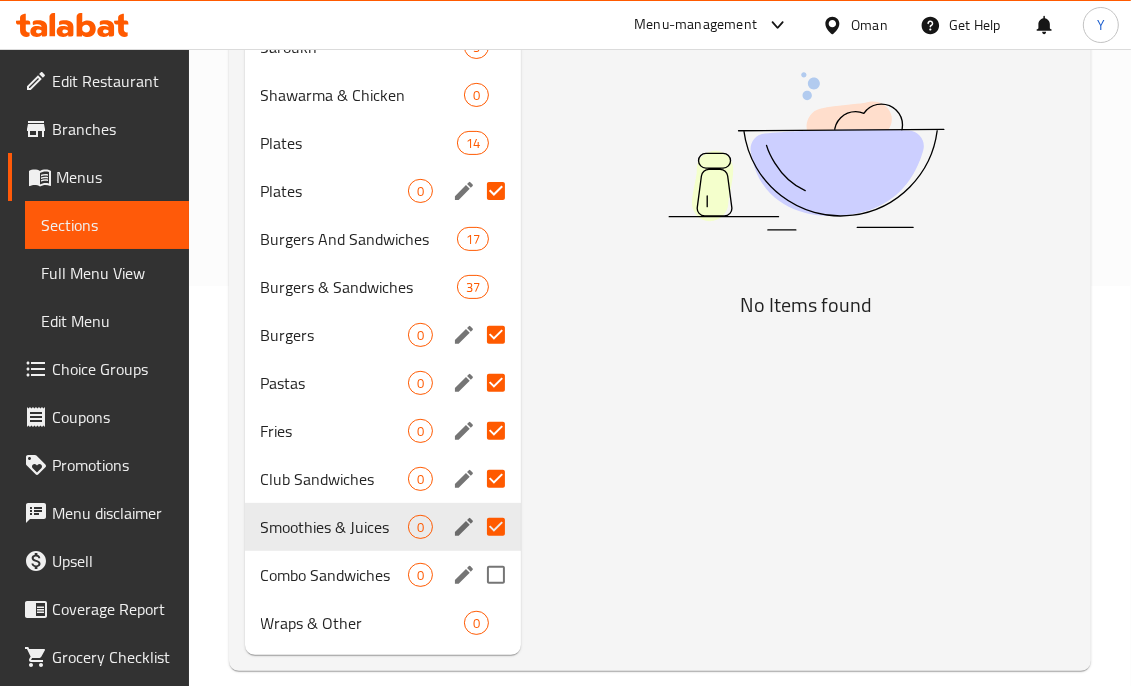 click at bounding box center [496, 575] 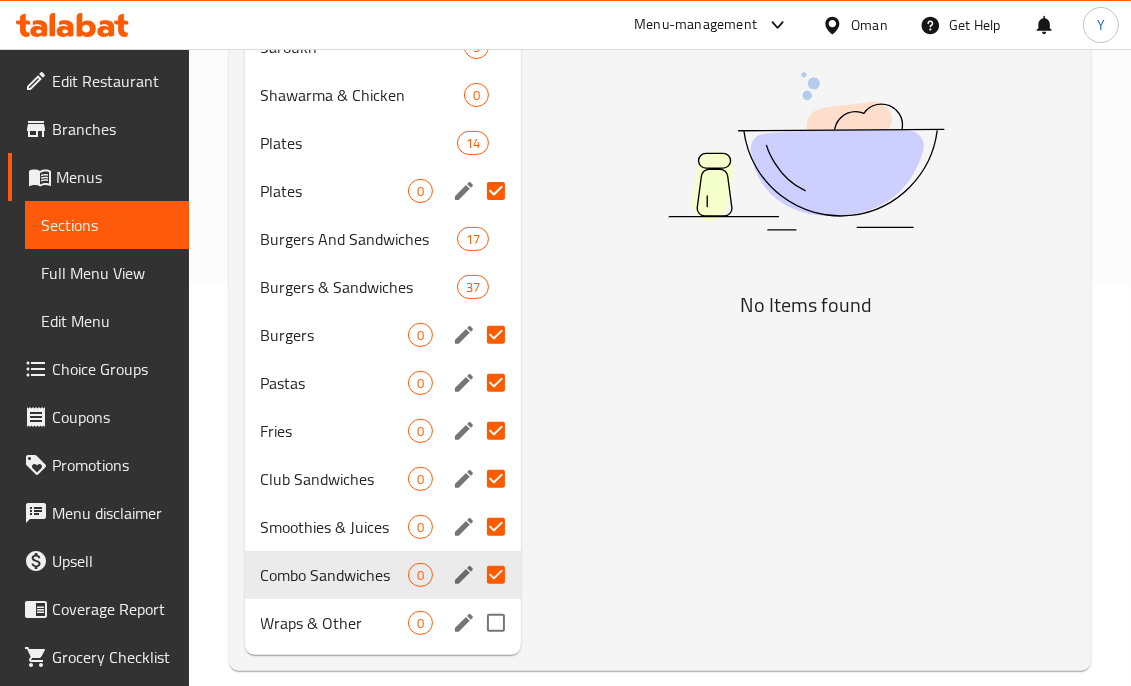 click at bounding box center [496, 623] 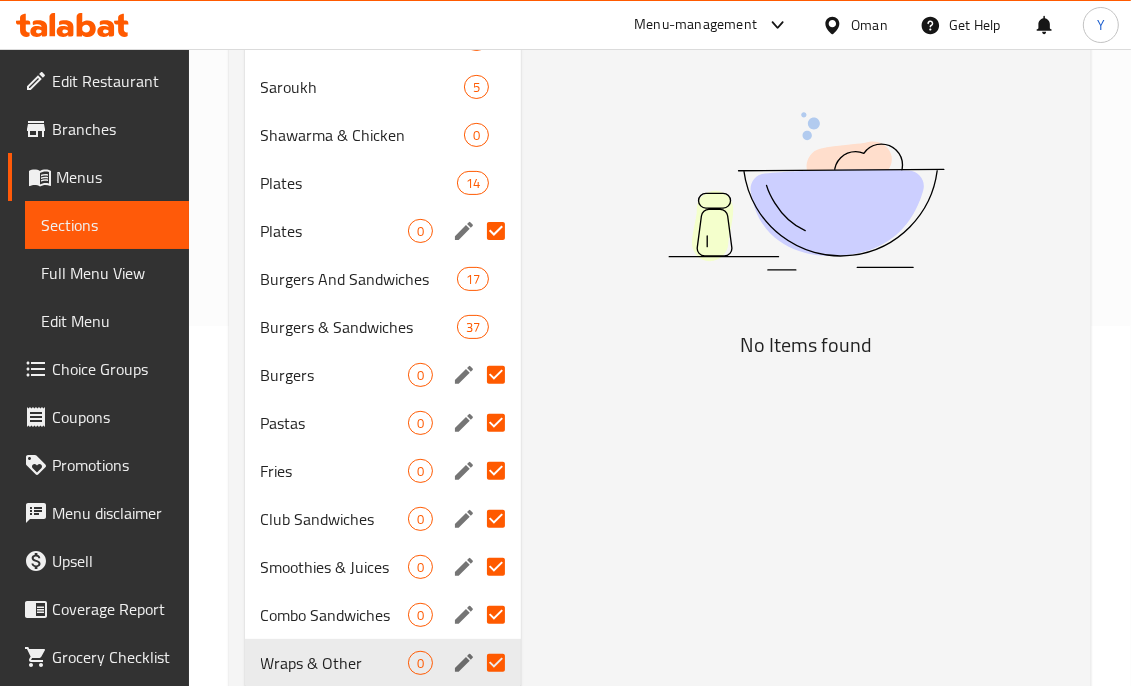 scroll, scrollTop: 360, scrollLeft: 0, axis: vertical 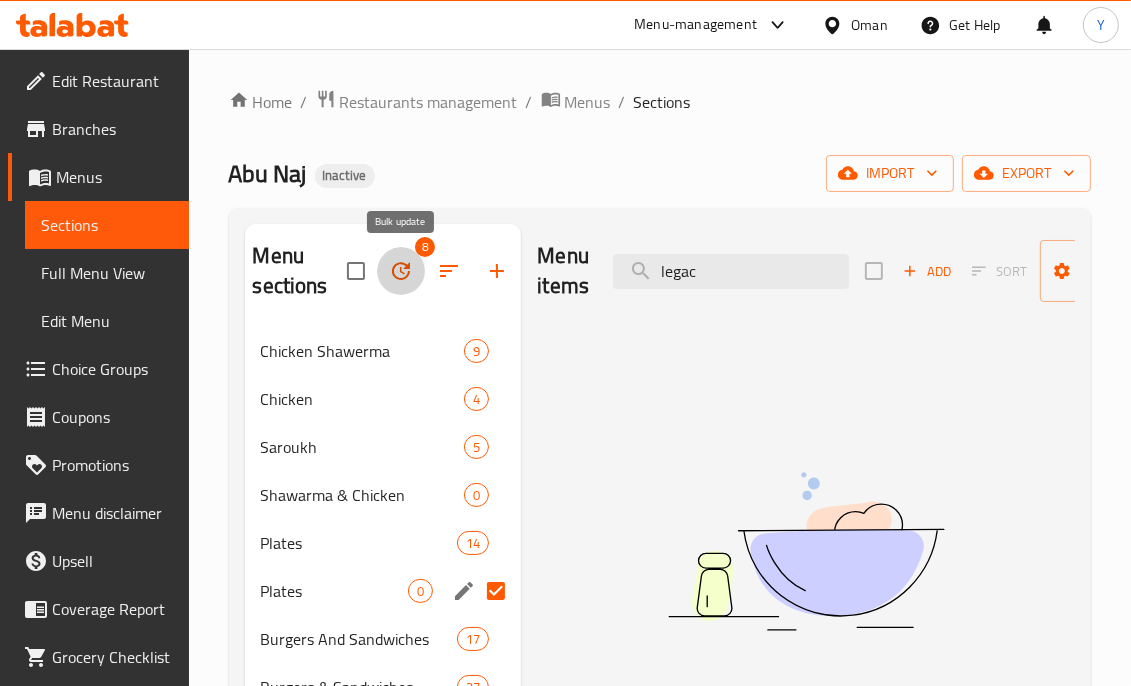 click 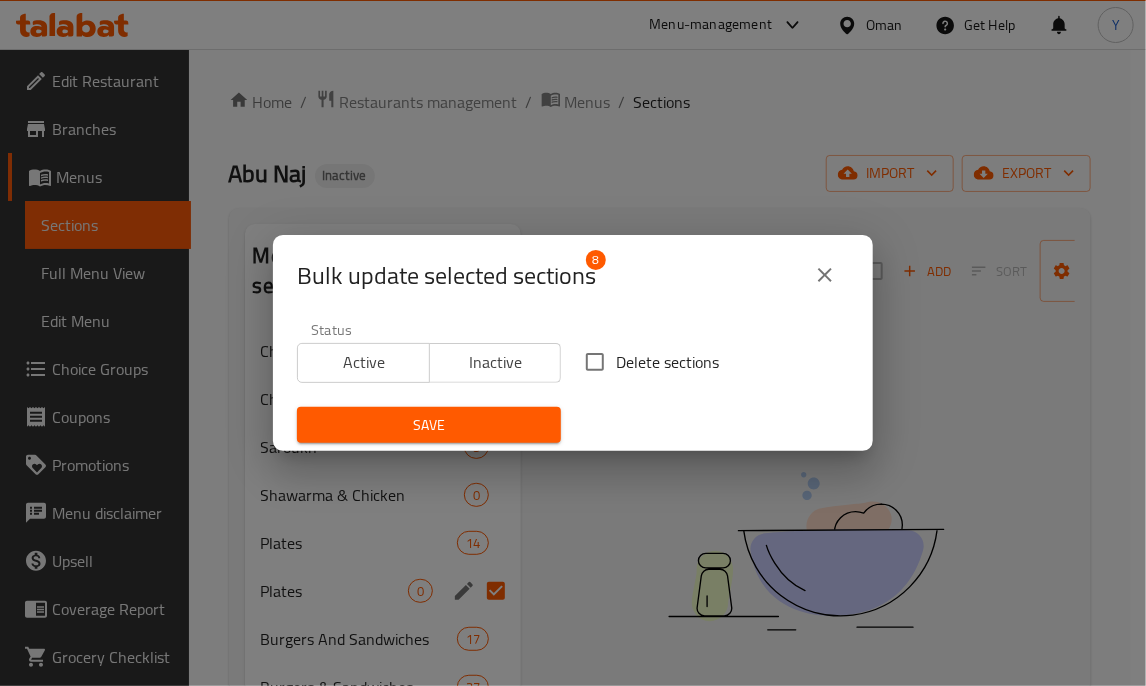 click on "Delete sections" at bounding box center [667, 362] 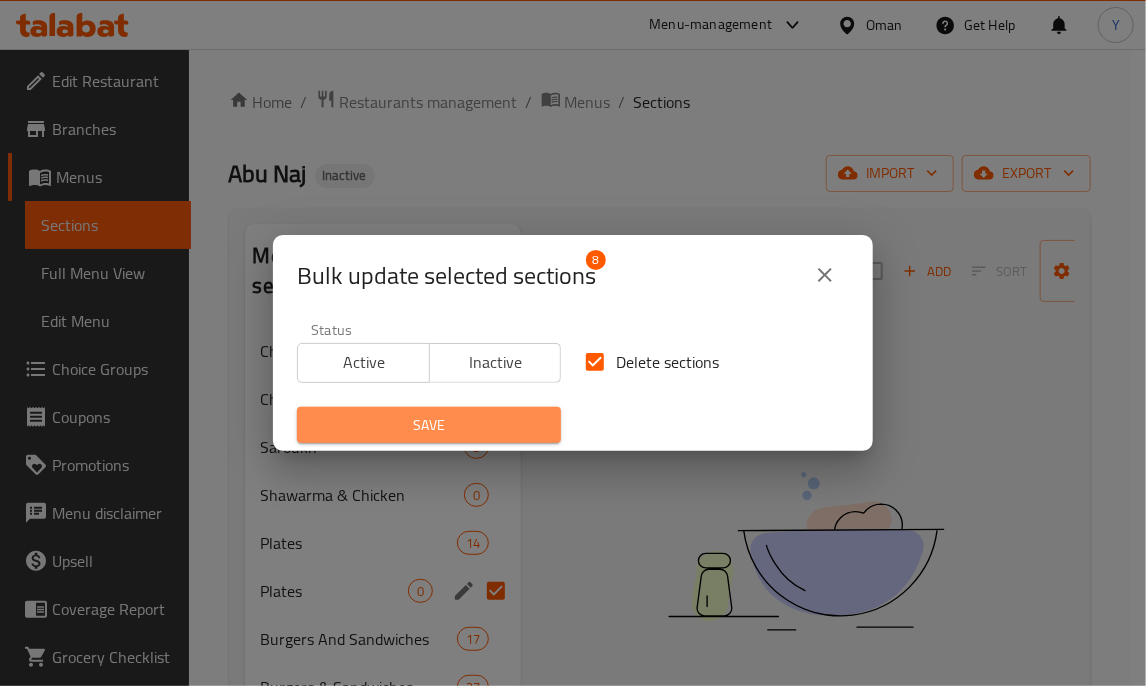 click on "Save" at bounding box center (429, 425) 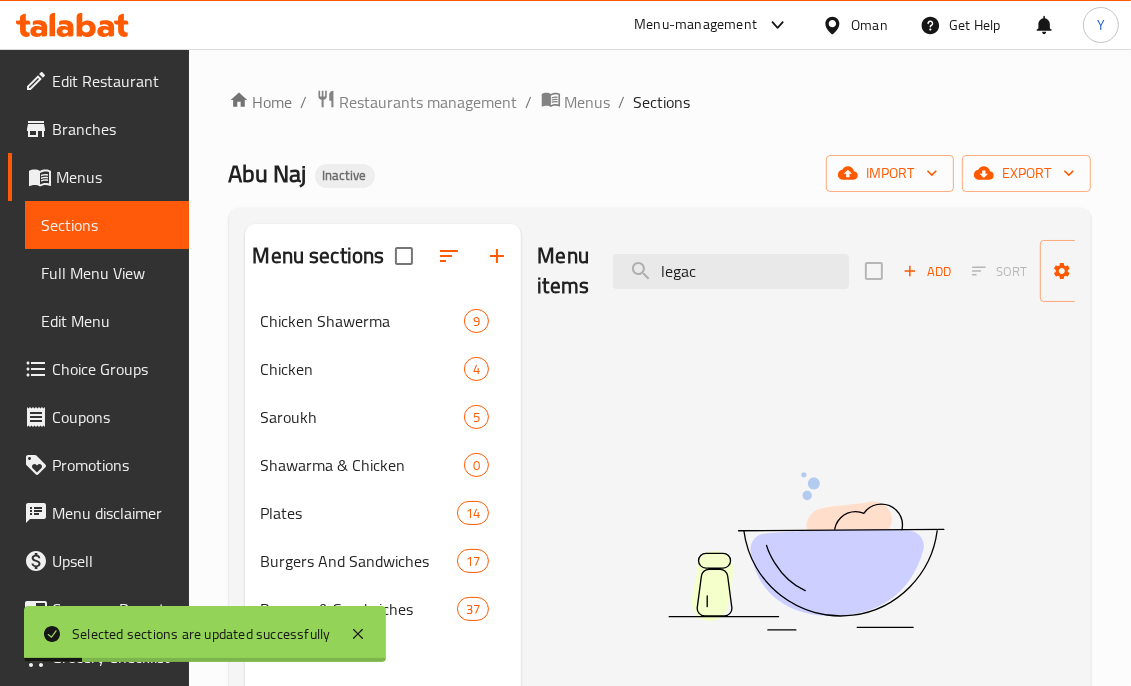click at bounding box center (806, 551) 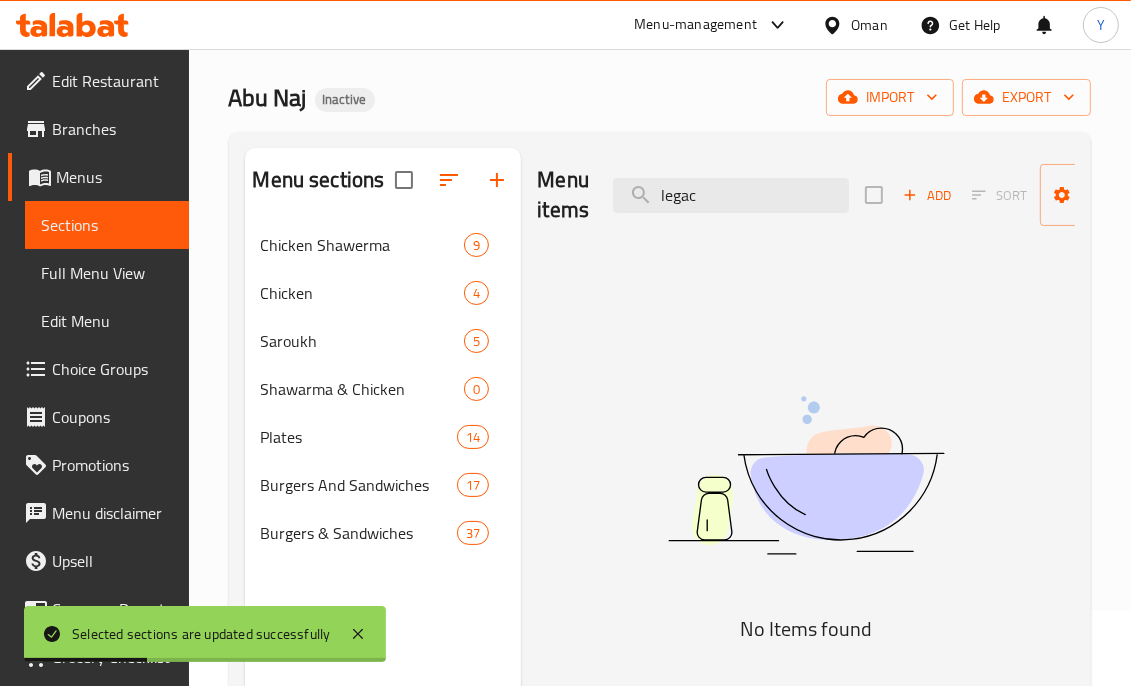 scroll, scrollTop: 80, scrollLeft: 0, axis: vertical 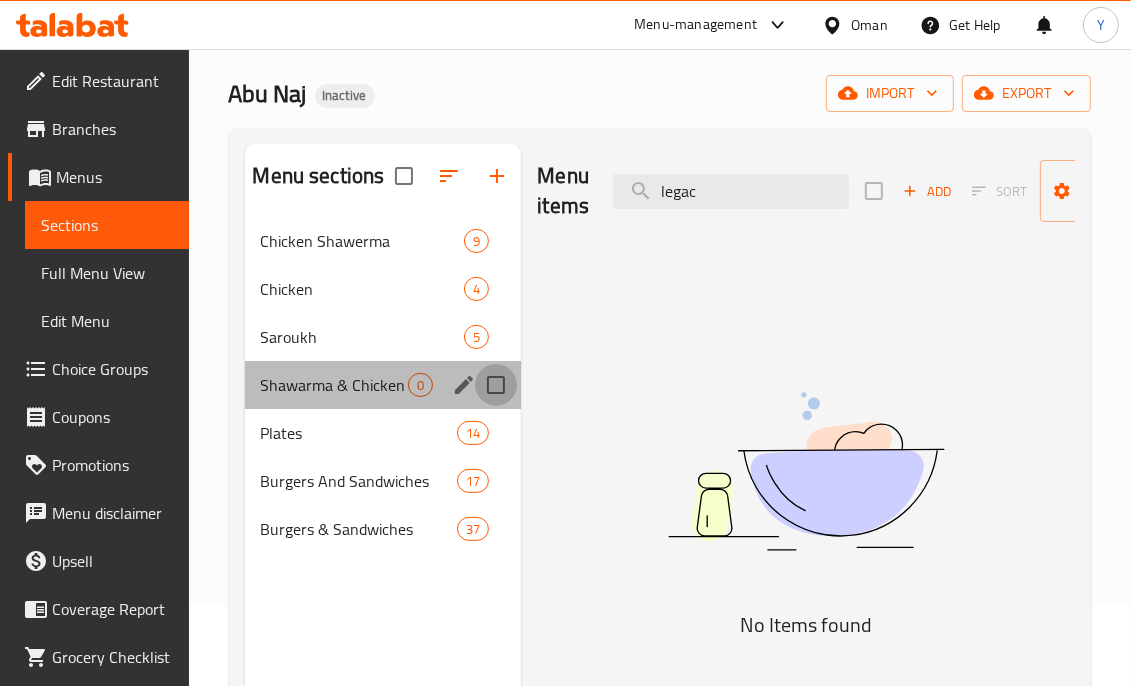 click at bounding box center [496, 385] 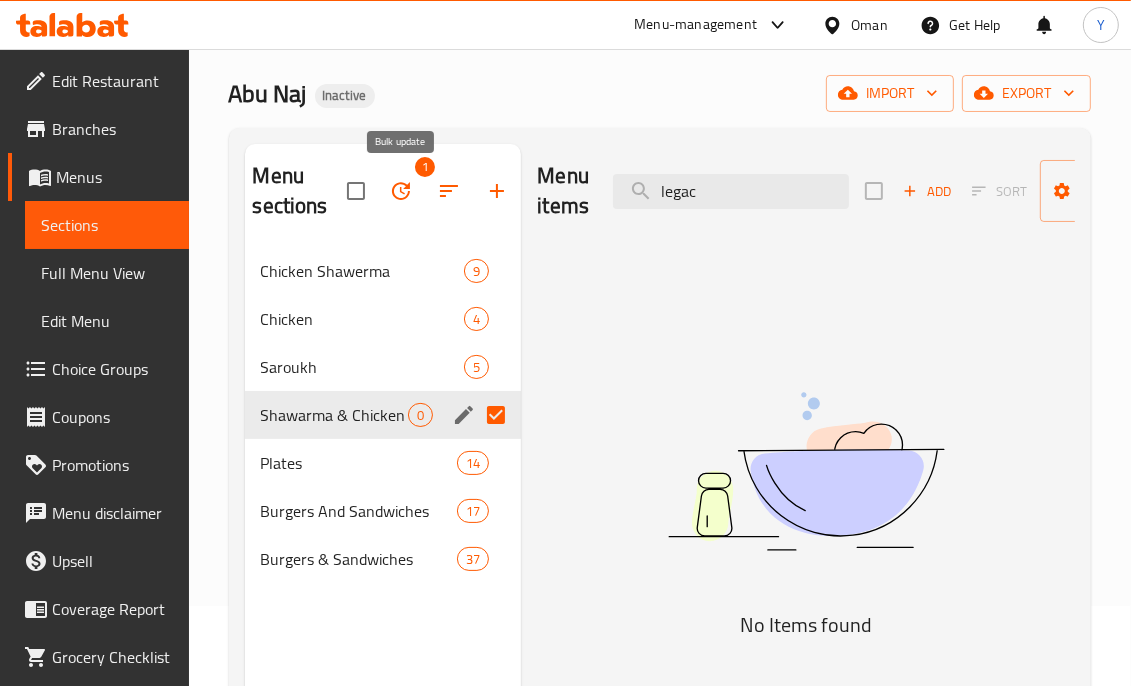 click 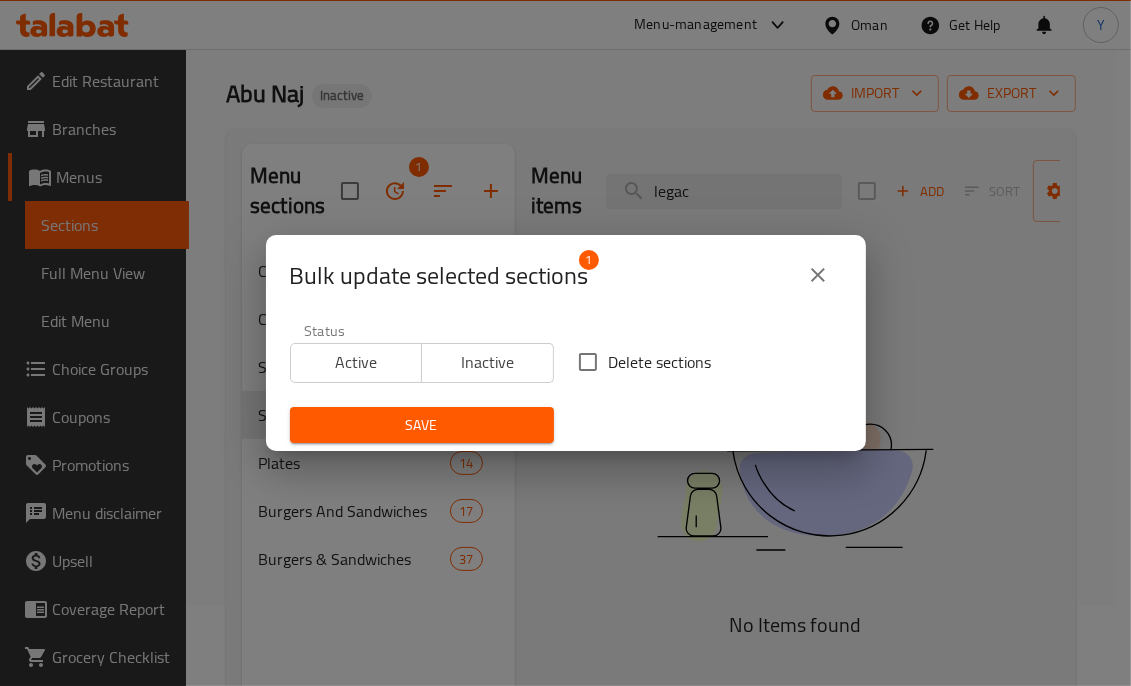 click on "Bulk update selected sections 1 Status Active Inactive Delete sections Save" at bounding box center [565, 343] 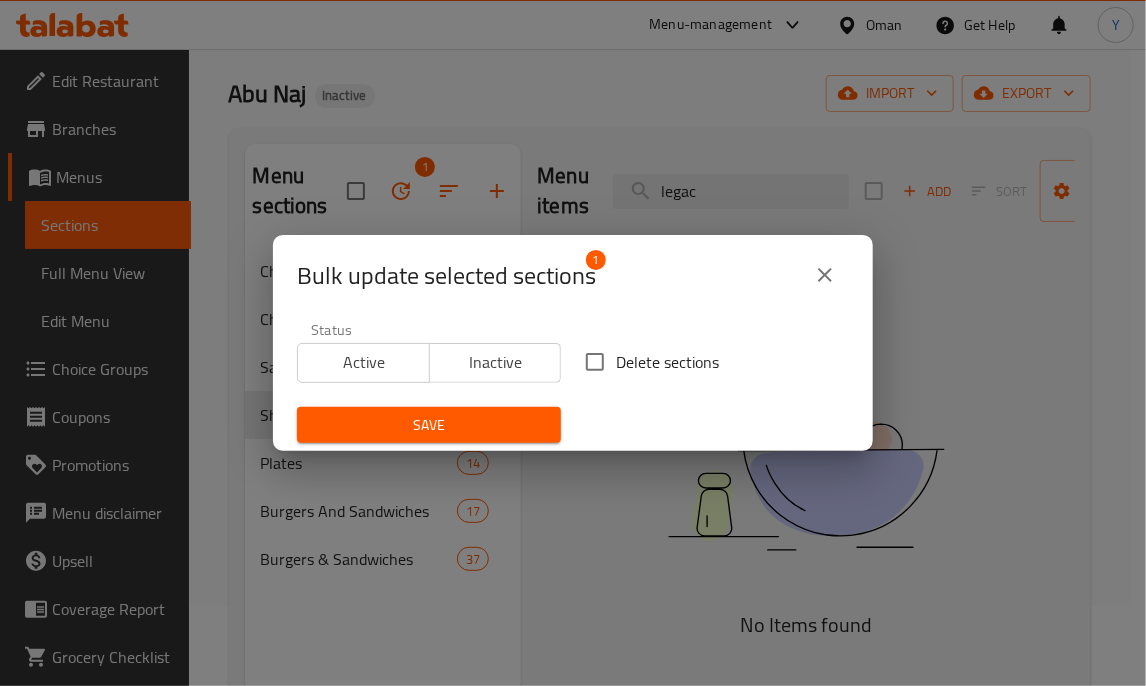 click on "Delete sections" at bounding box center (667, 362) 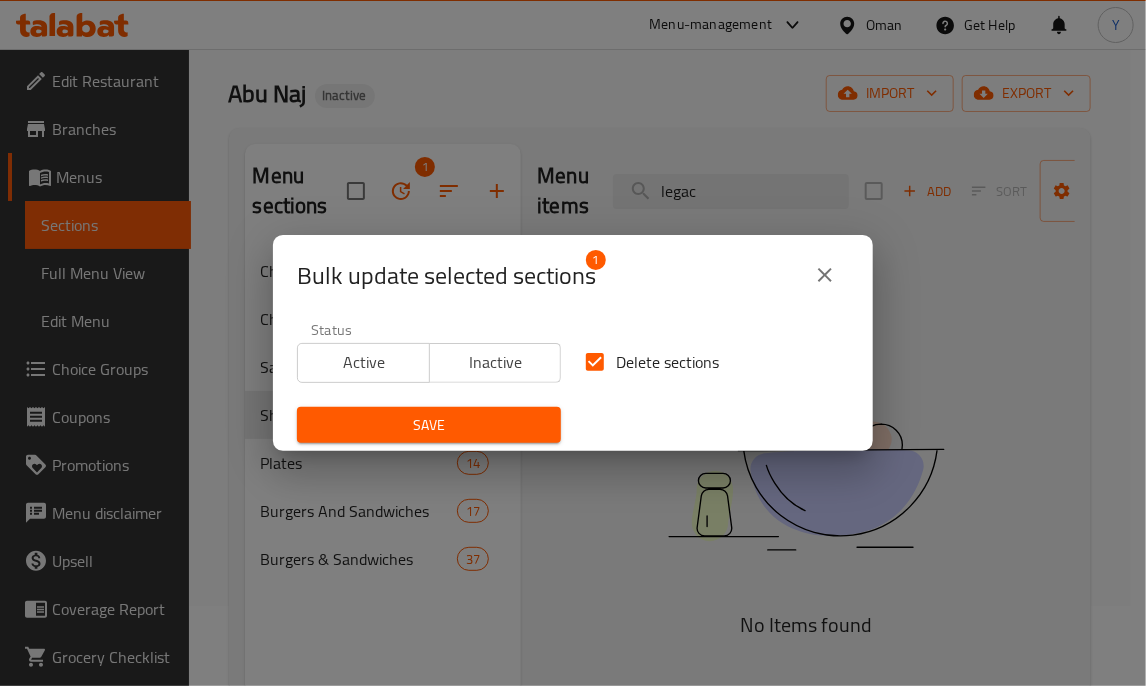 click on "Save" at bounding box center (429, 425) 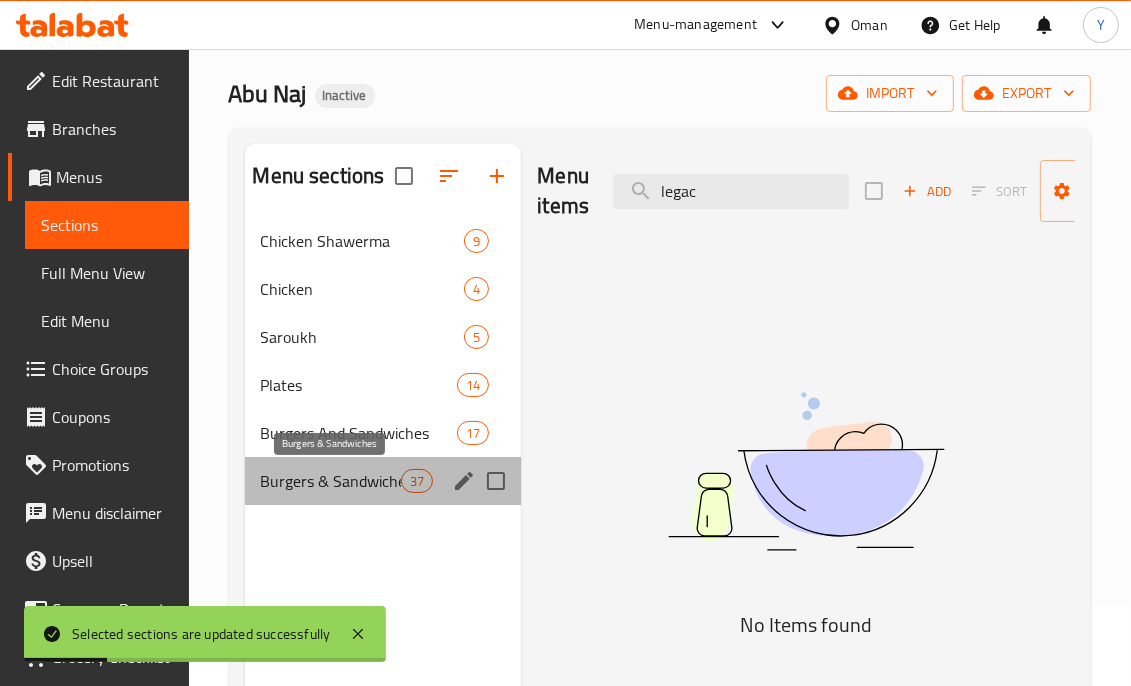 click on "Burgers & Sandwiches" at bounding box center (331, 481) 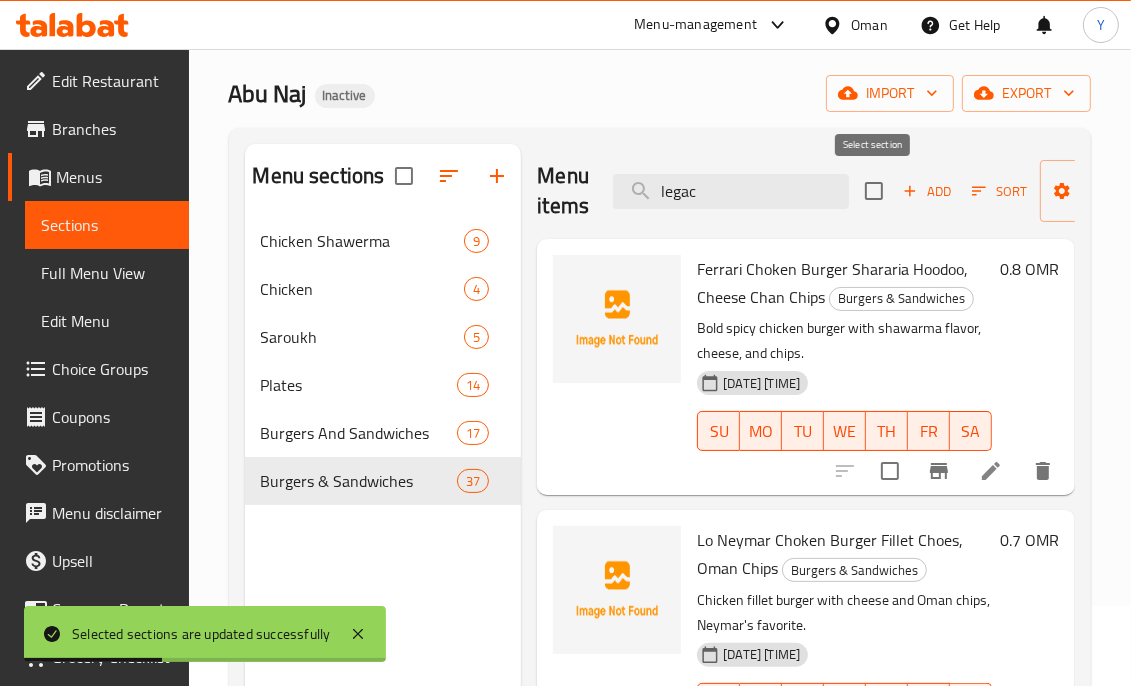 click at bounding box center [874, 191] 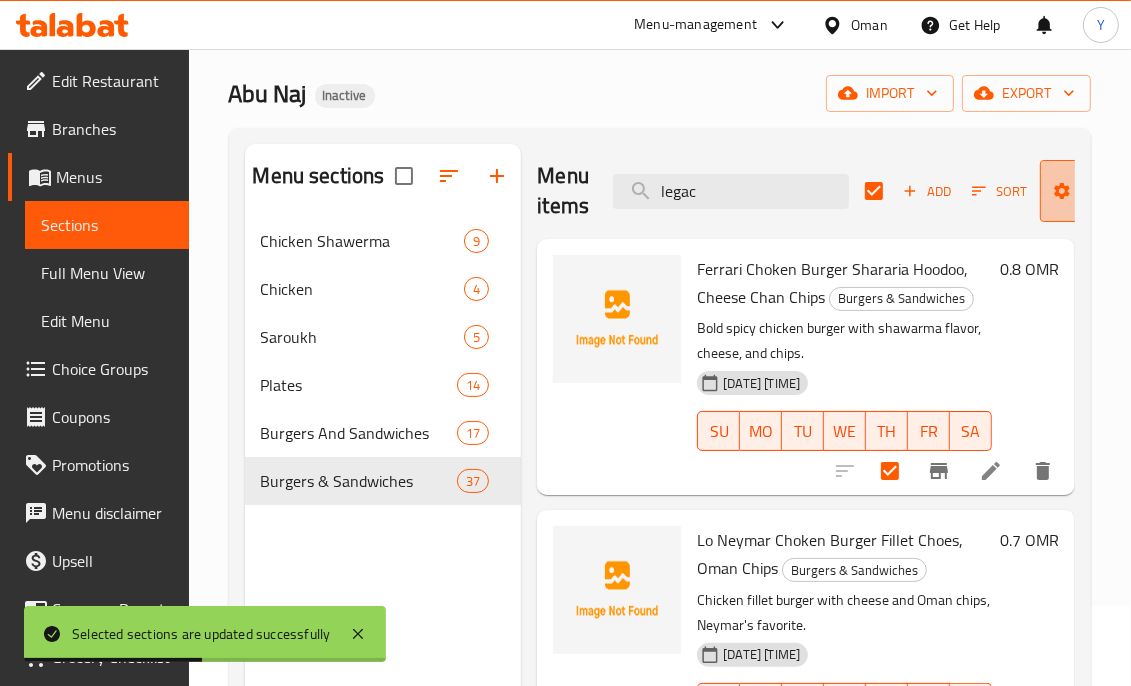 click on "Manage items" at bounding box center [1107, 191] 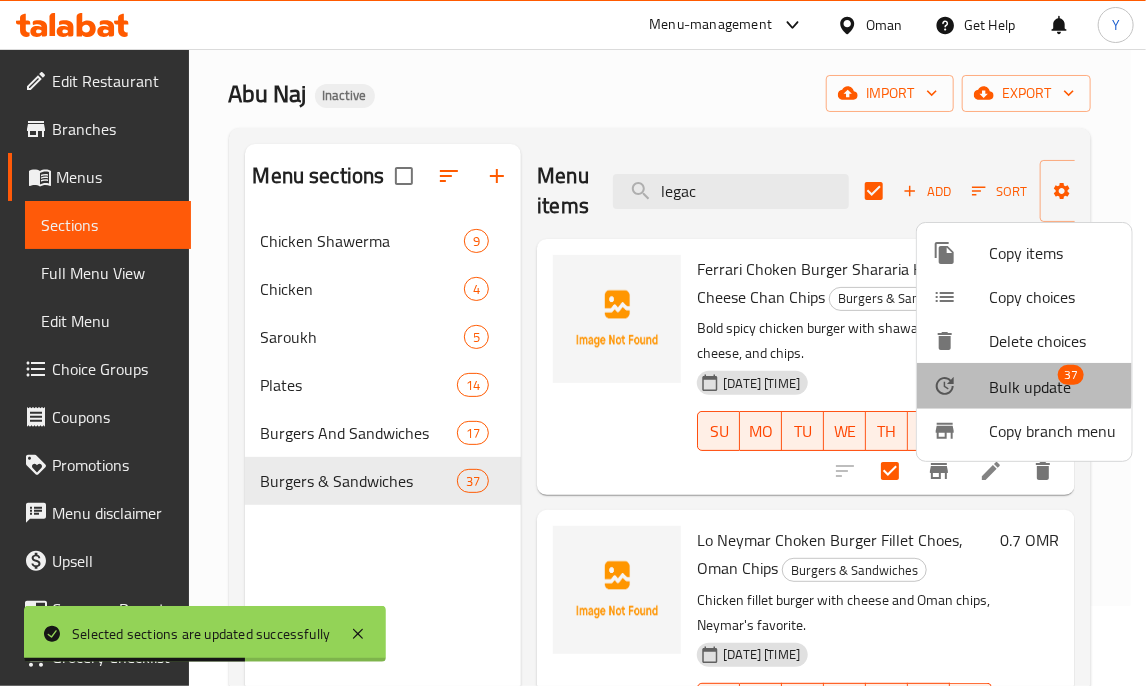 click on "Bulk update" at bounding box center (1030, 387) 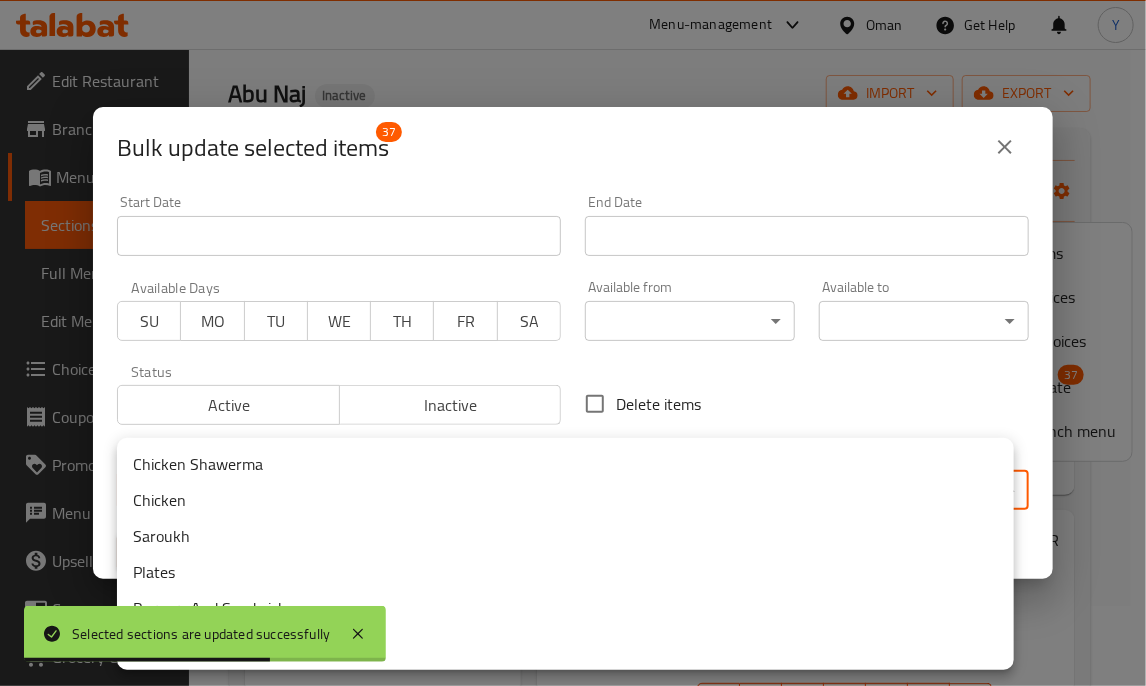 click on "Selected sections are updated successfully ​ Menu-management Oman Get Help Y   Edit Restaurant   Branches   Menus   Sections   Full Menu View   Edit Menu   Choice Groups   Coupons   Promotions   Menu disclaimer   Upsell   Coverage Report   Grocery Checklist  Version:    1.0.0  Get support on:    Support.OpsPlatform Home / Restaurants management / Menus / Sections Abu Naj Inactive import export Menu sections Chicken Shawerma 9 Chicken 4 Saroukh 5 Plates 14 Burgers And Sandwiches 17 Burgers & Sandwiches 37 Menu items legac Add Sort Manage items Ferrari Choken Burger Shararia Hoodoo, Cheese Chan Chips   Burgers & Sandwiches Bold spicy chicken burger with shawarma flavor, cheese, and chips. [DATE] [TIME] SU MO TU WE TH FR SA 0.8   OMR Lo Neymar Choken Burger Fillet Choes, Oman Chips   Burgers & Sandwiches Chicken fillet burger with cheese and Oman chips, Neymar's favorite. [DATE] [TIME] SU MO TU WE TH FR SA 0.7   OMR Cumaro Elbi Hokidoo, Cheese   Burgers & Sandwiches [DATE] [TIME] SU MO TU WE" at bounding box center (573, 287) 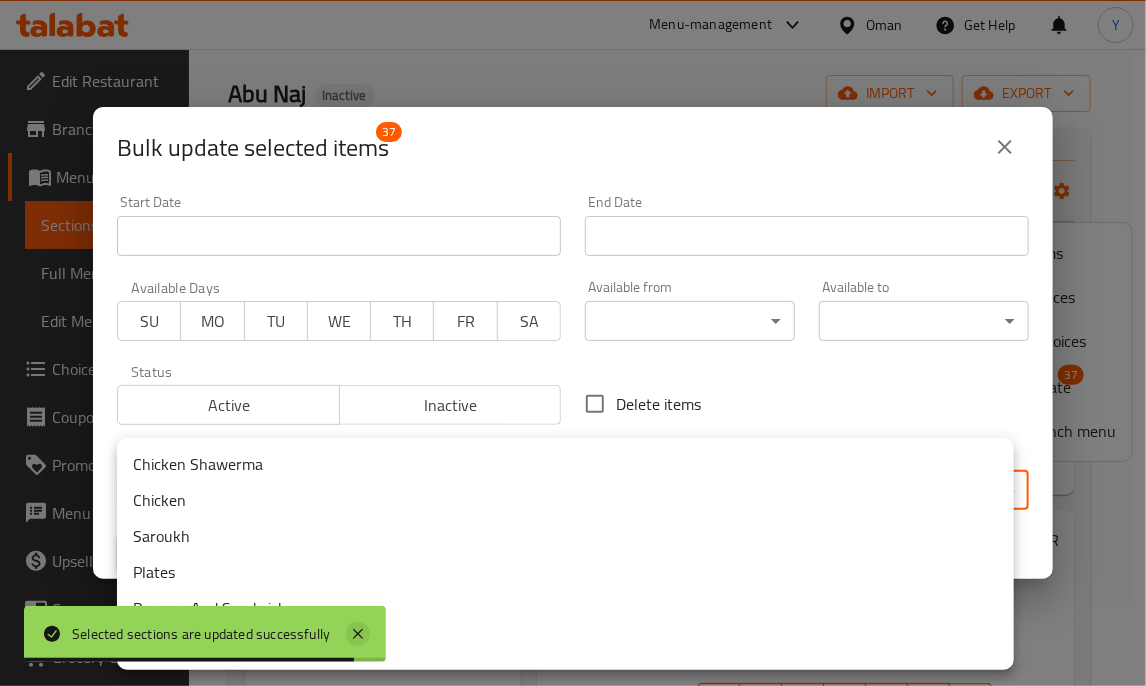 click 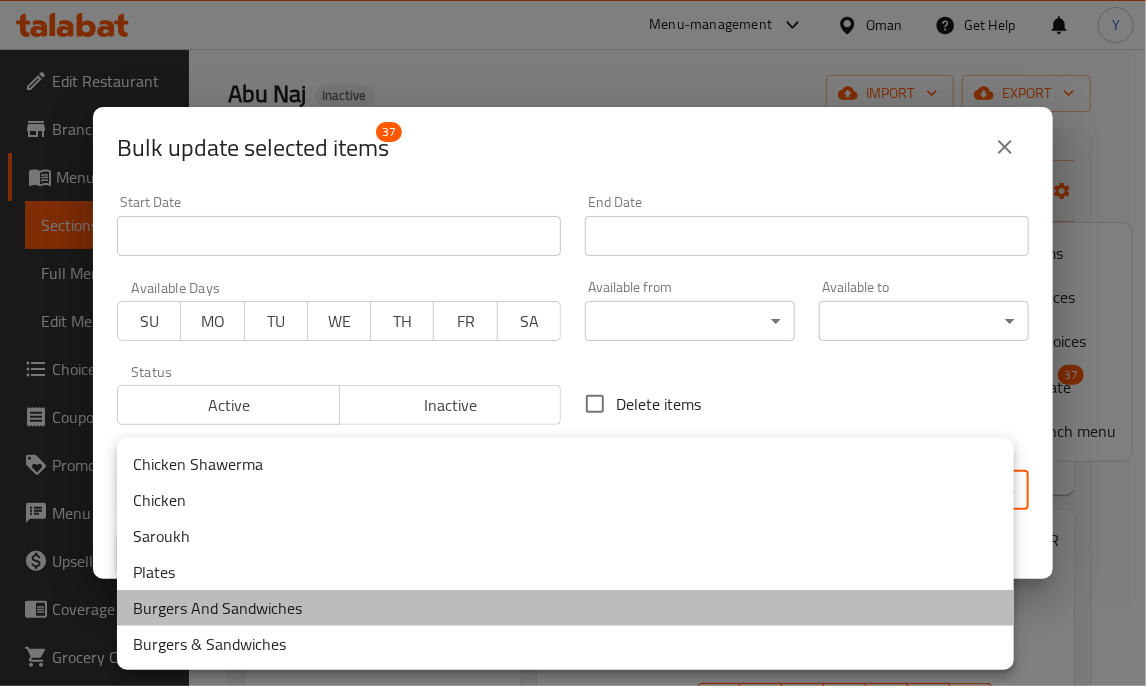 click on "Burgers And Sandwiches" at bounding box center (565, 608) 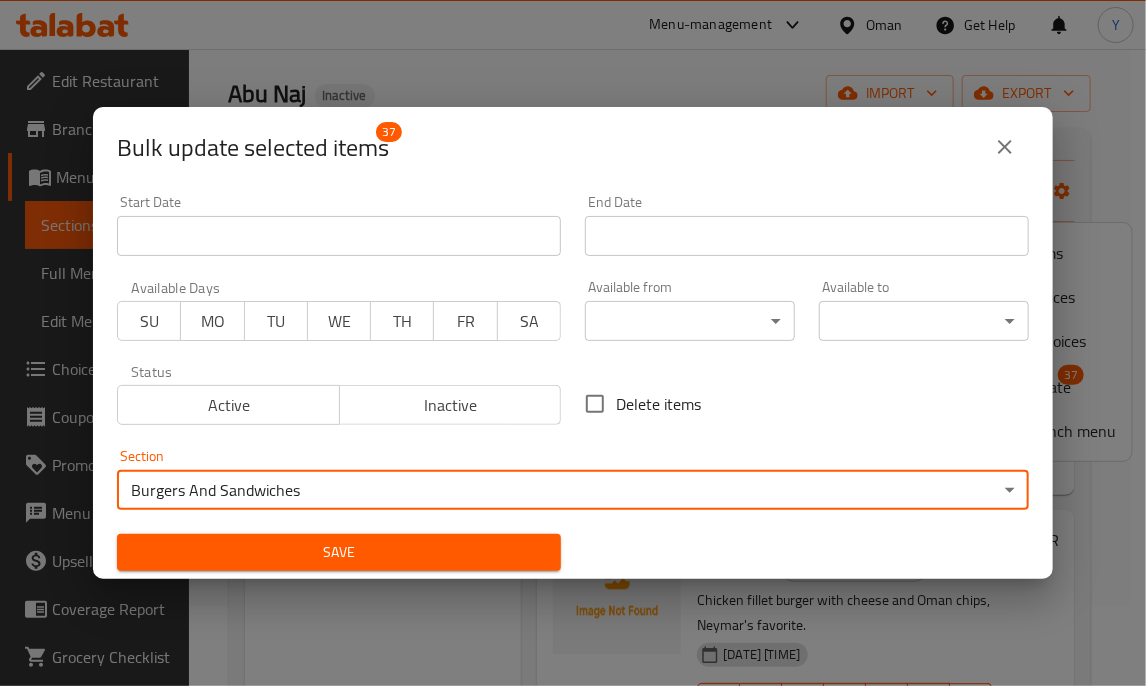 click on "Save" at bounding box center [339, 552] 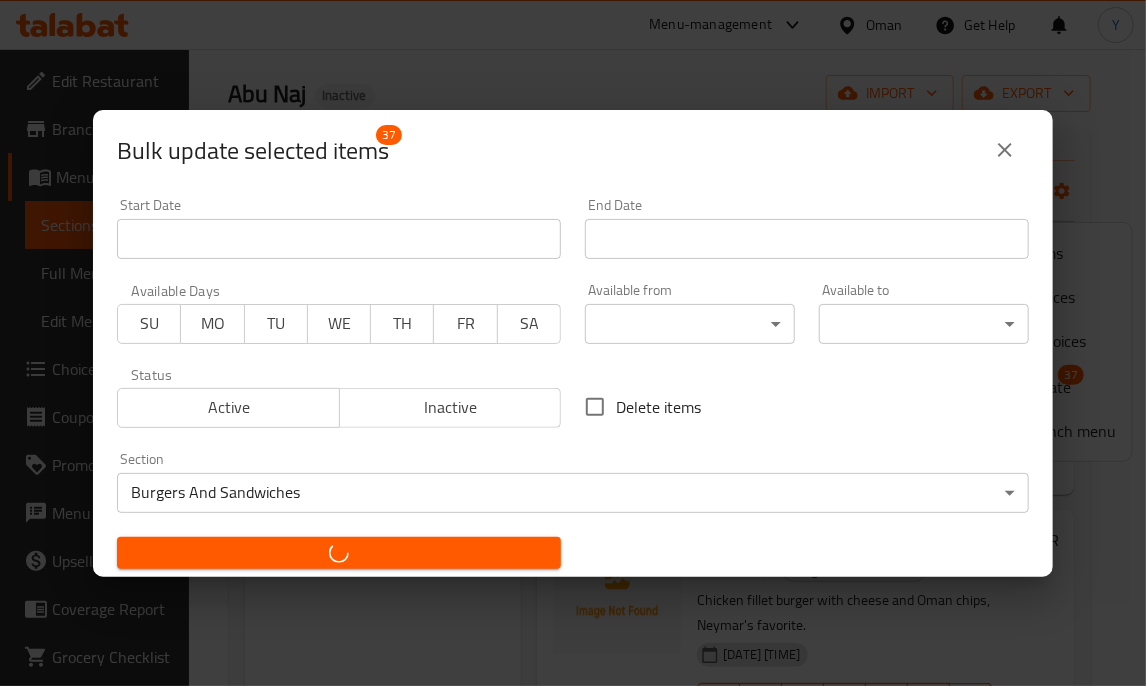 checkbox on "false" 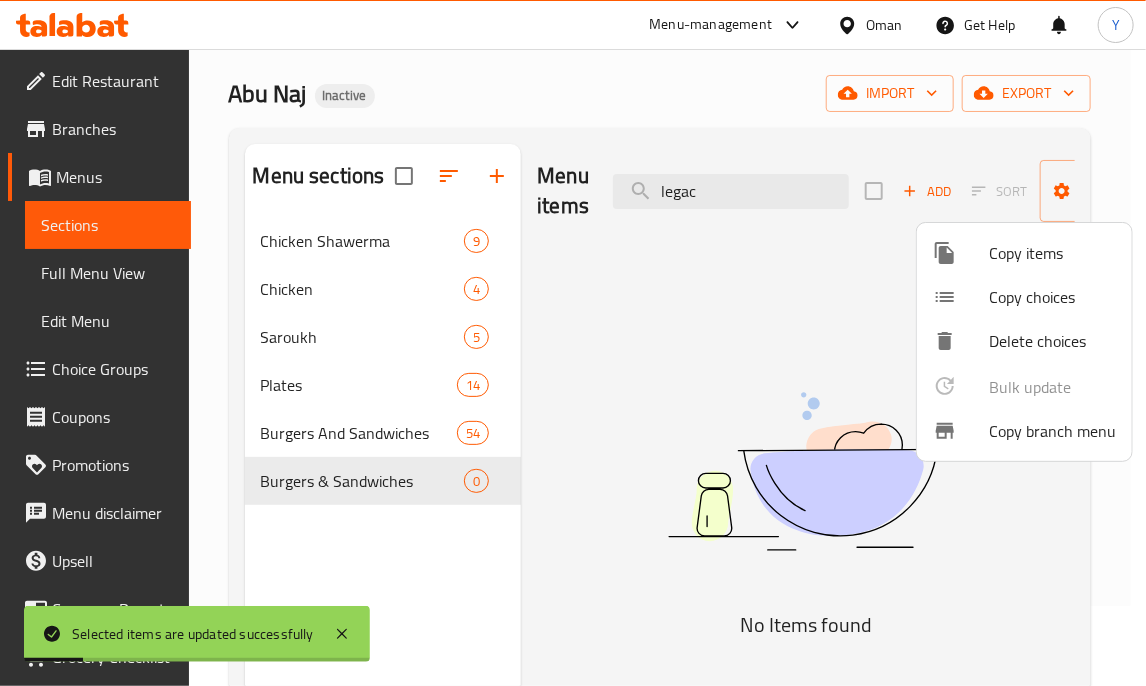 click at bounding box center [573, 343] 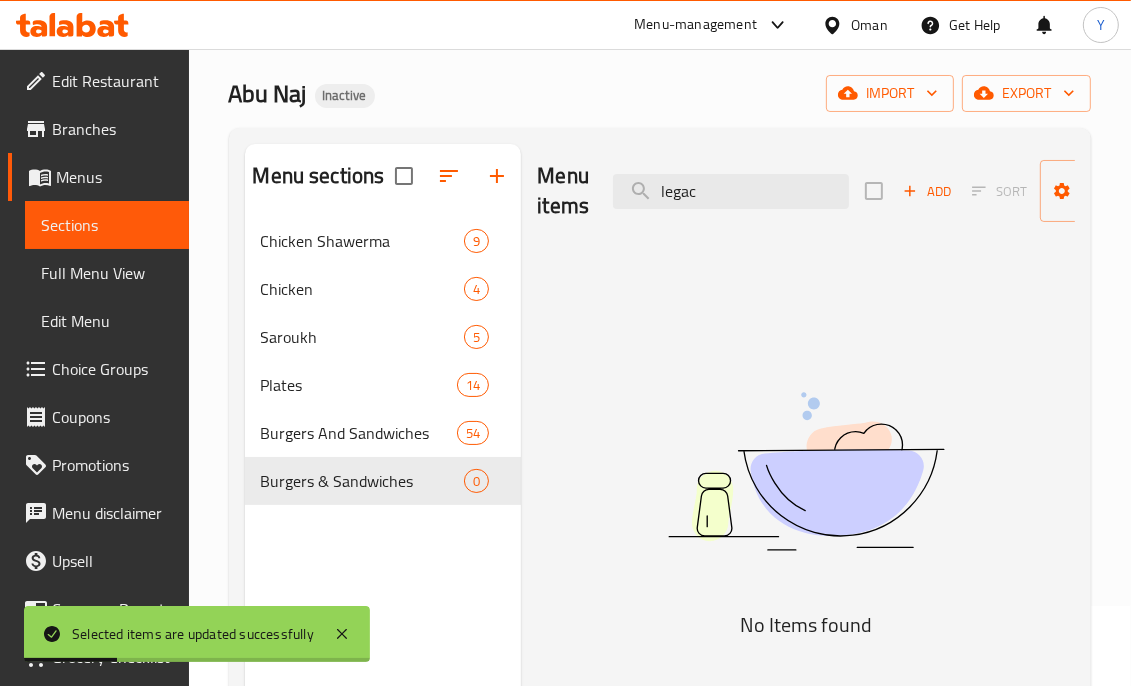 click on "Burgers & Sandwiches 0" at bounding box center [383, 481] 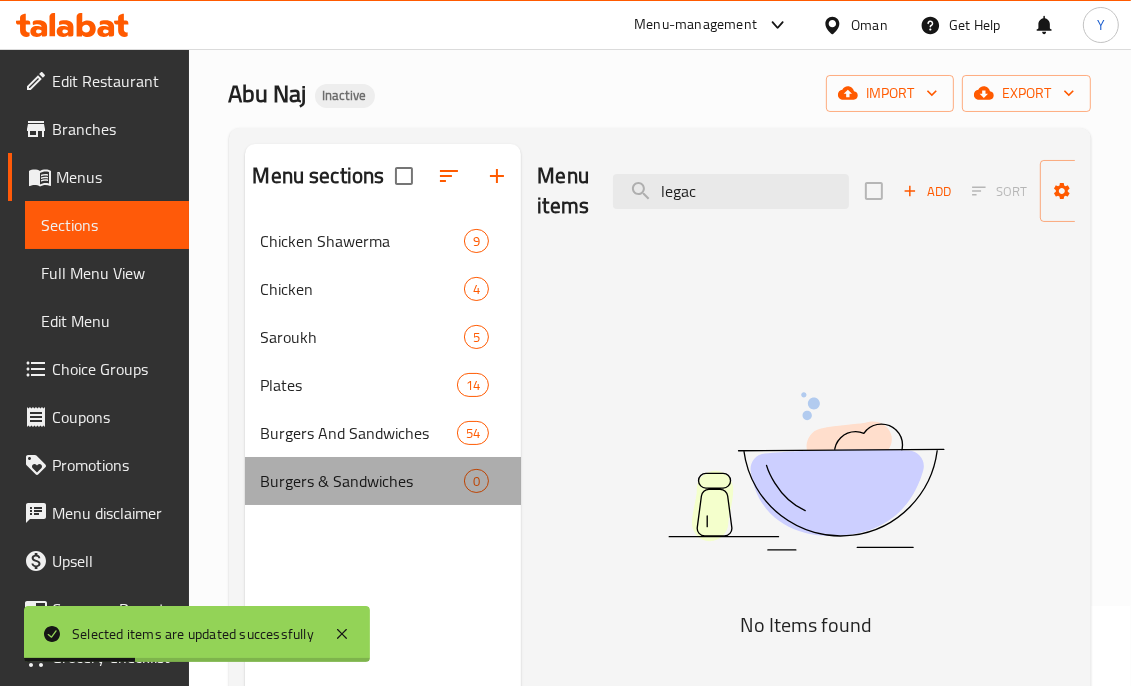 click on "Burgers & Sandwiches 0" at bounding box center [383, 481] 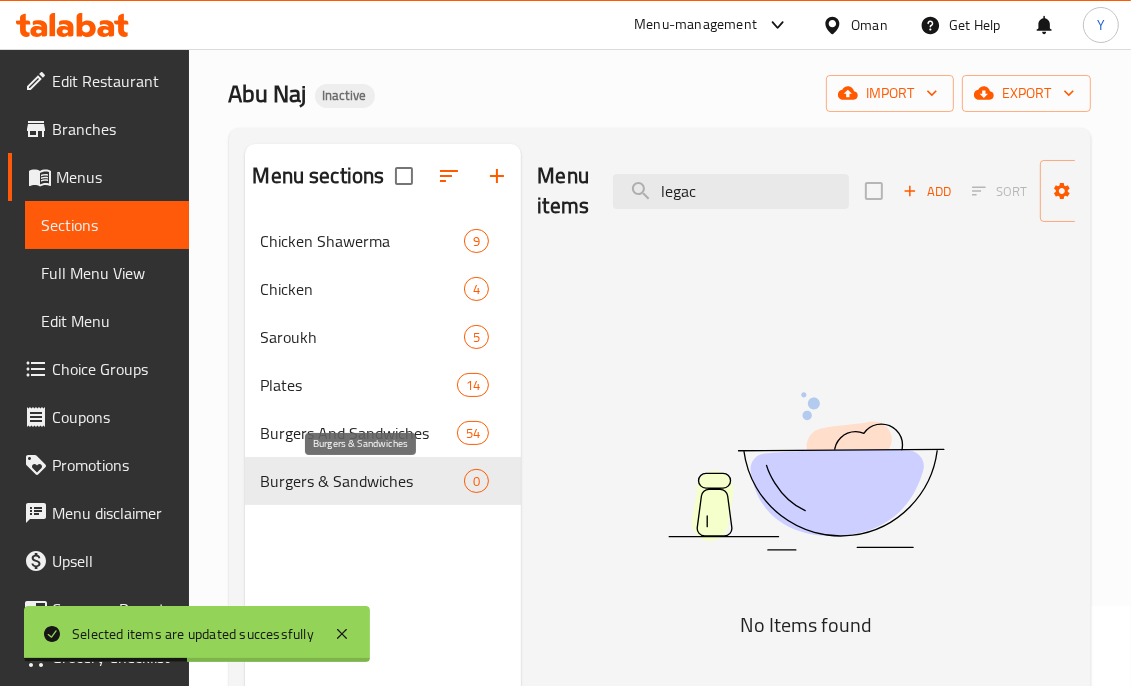 click on "Burgers & Sandwiches" at bounding box center (363, 481) 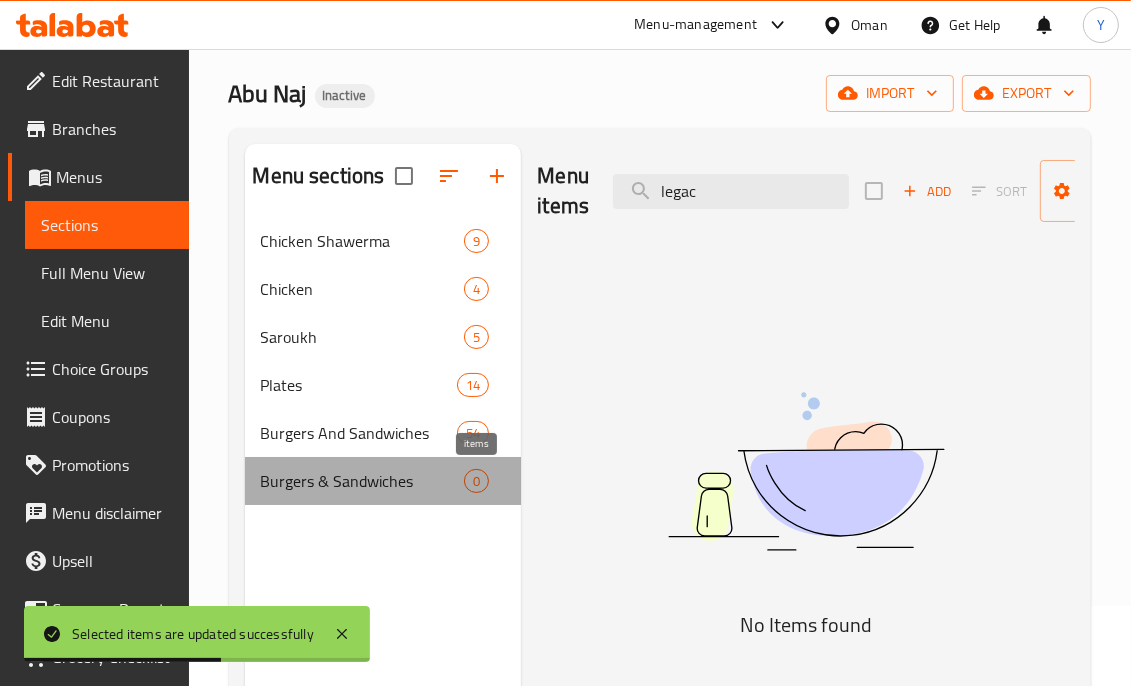 click on "0" at bounding box center (476, 481) 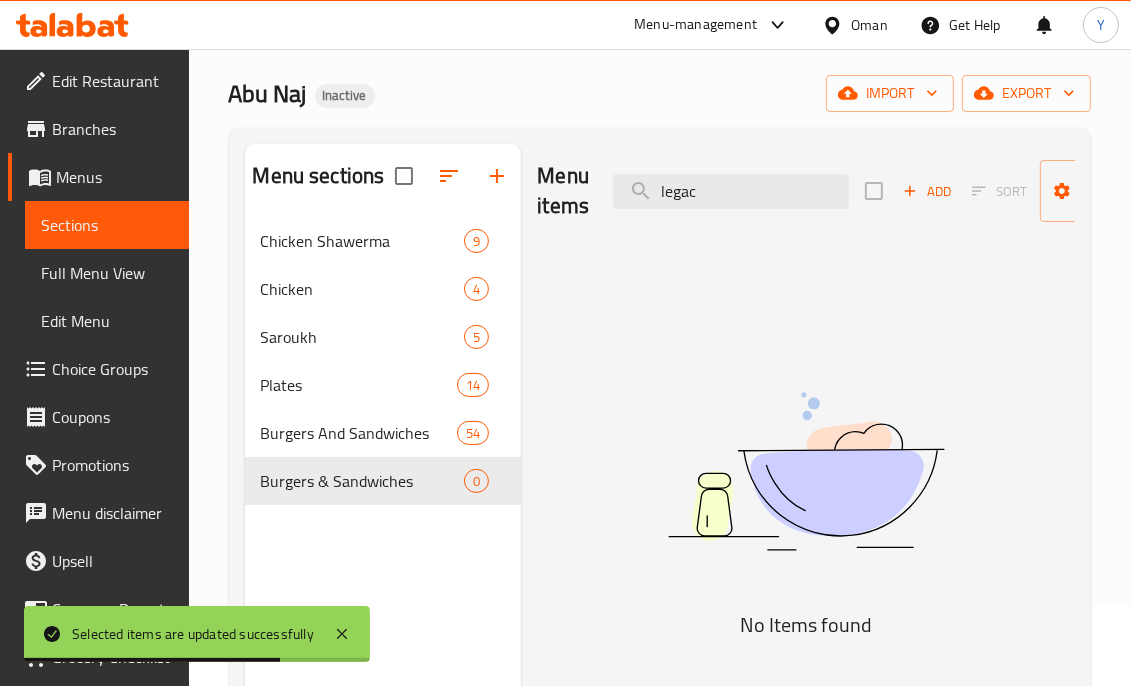 click at bounding box center (806, 471) 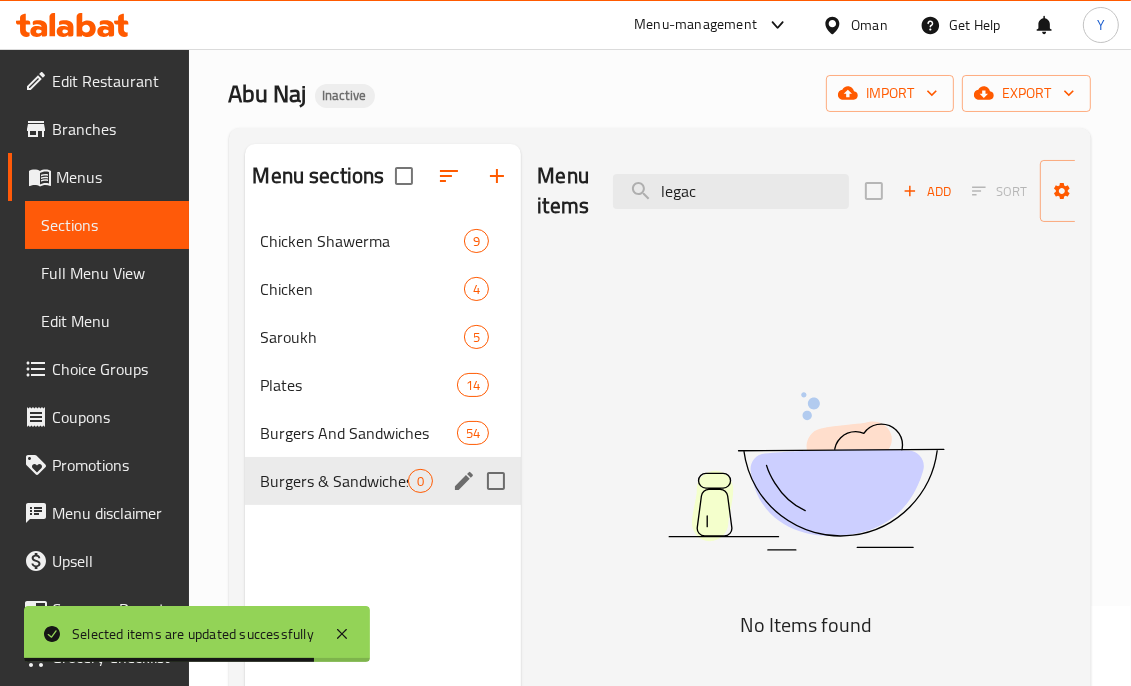 click at bounding box center [496, 481] 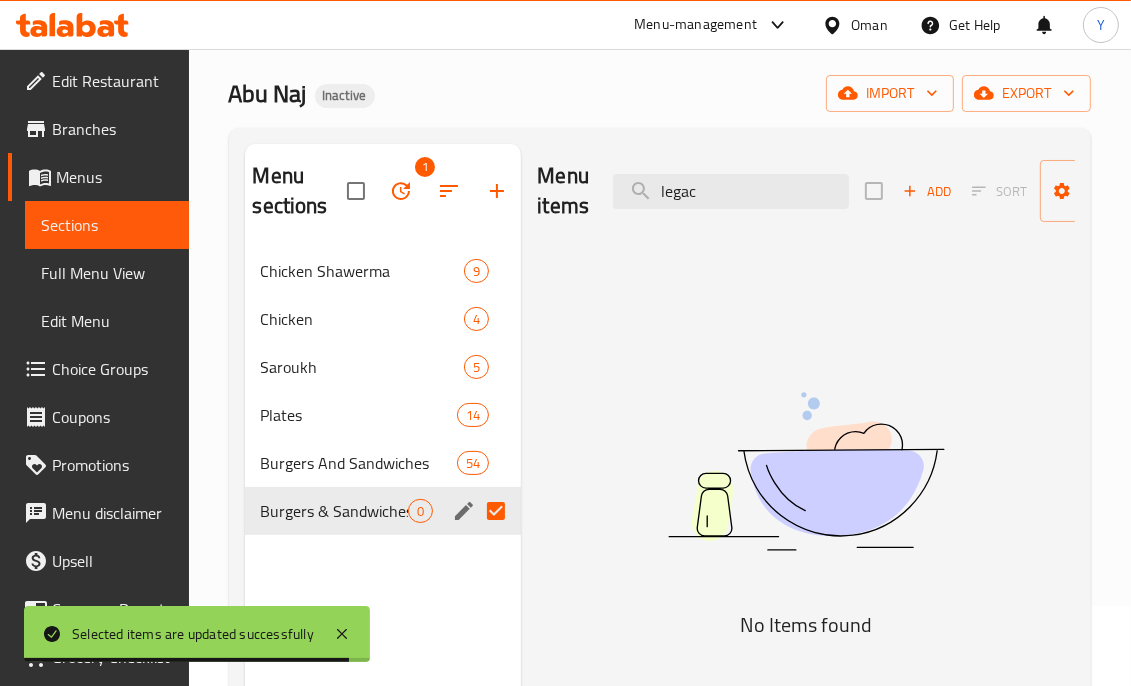 click 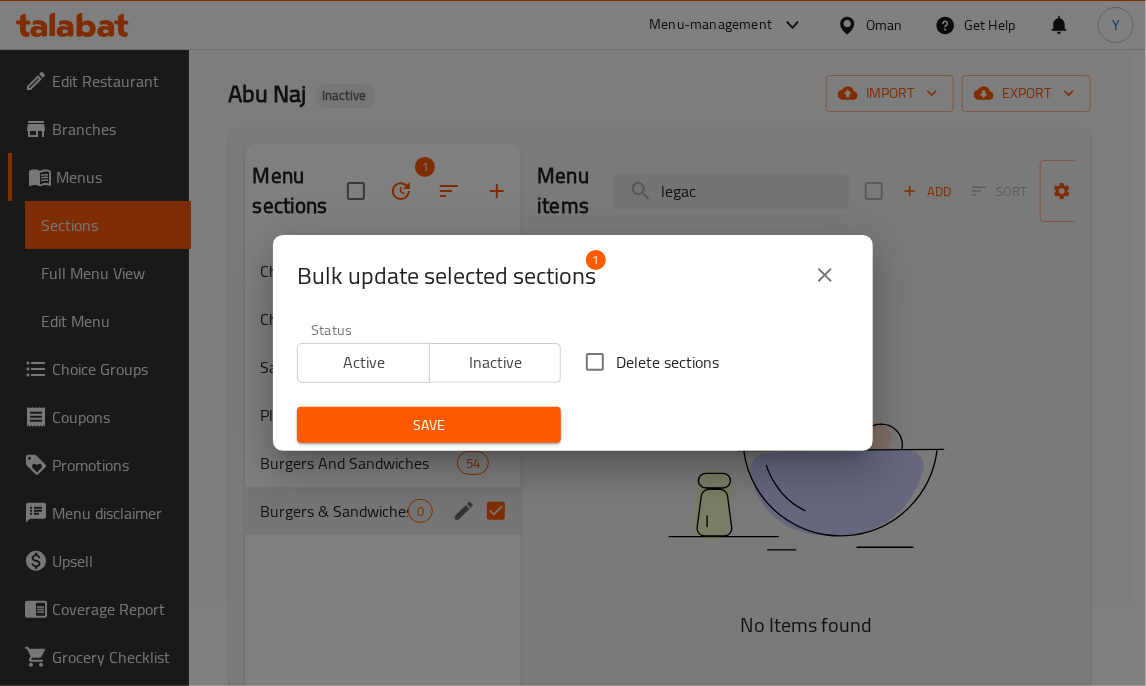 click on "Delete sections" at bounding box center (667, 362) 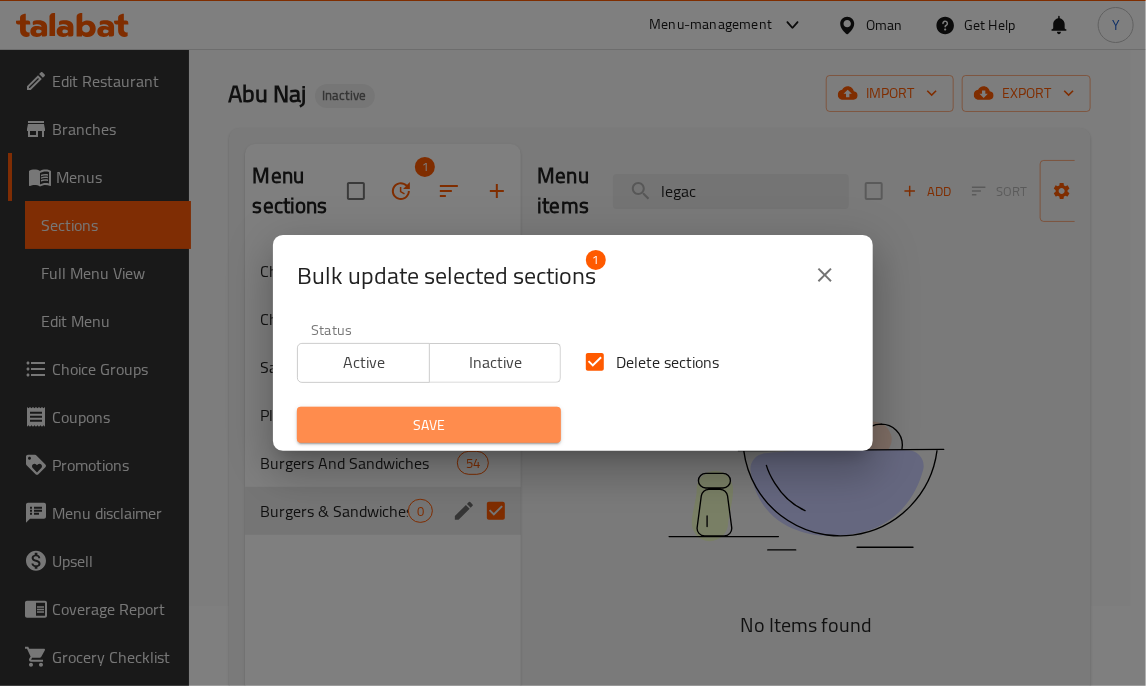 click on "Save" at bounding box center (429, 425) 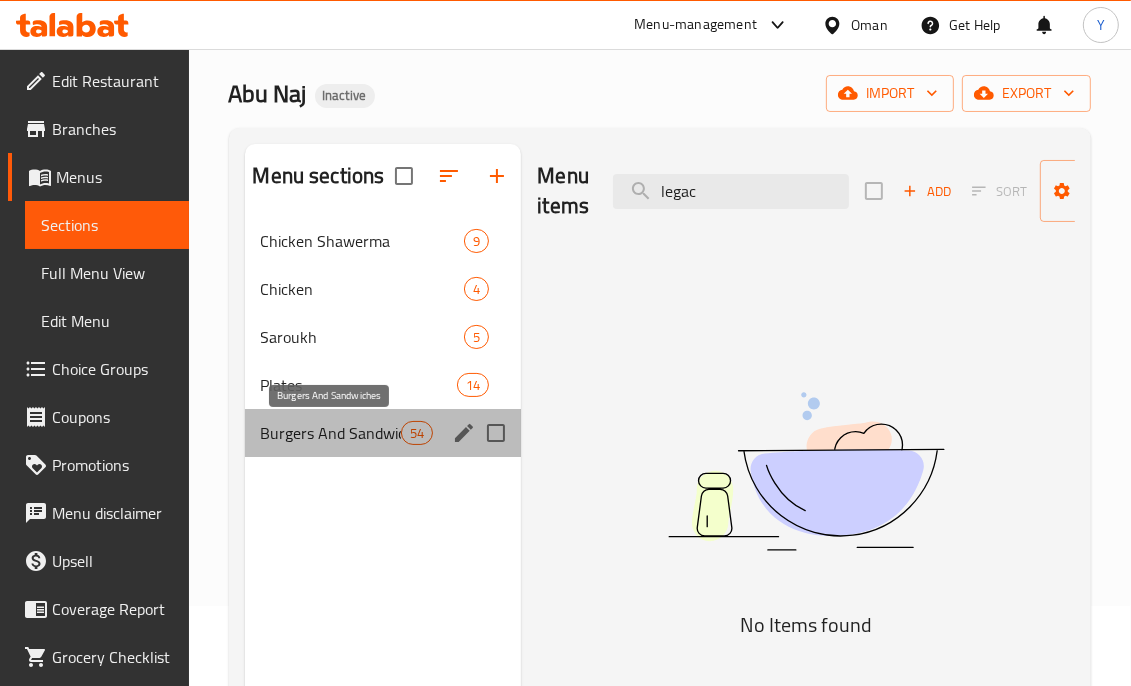 click on "Burgers And Sandwiches" at bounding box center [331, 433] 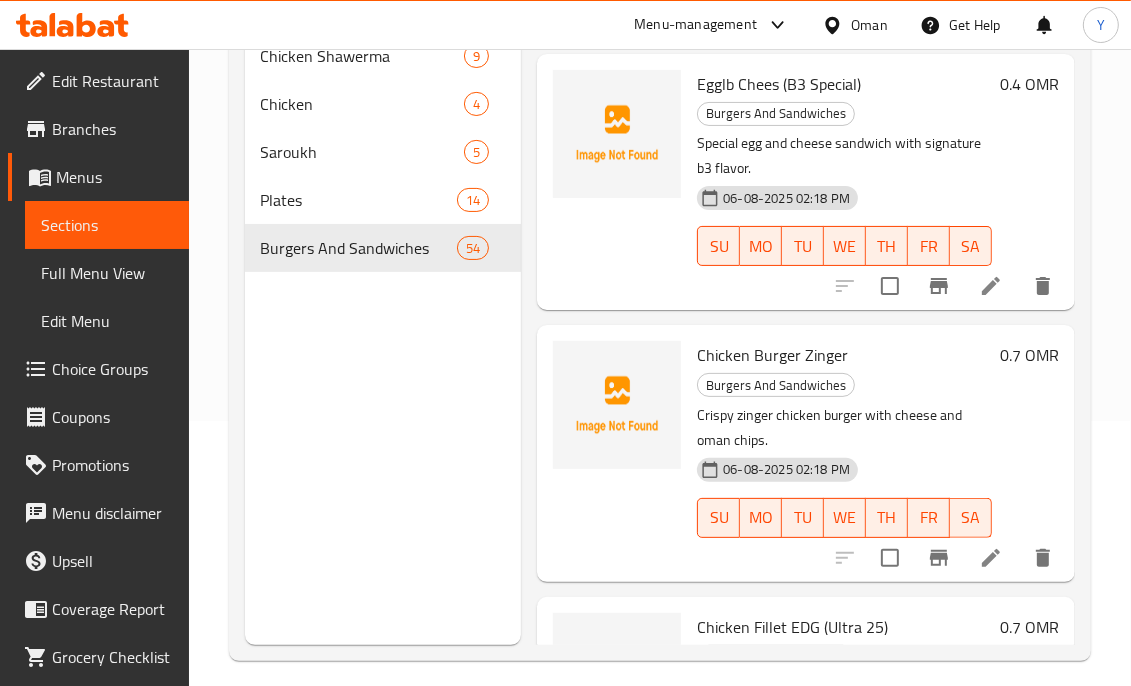 scroll, scrollTop: 280, scrollLeft: 0, axis: vertical 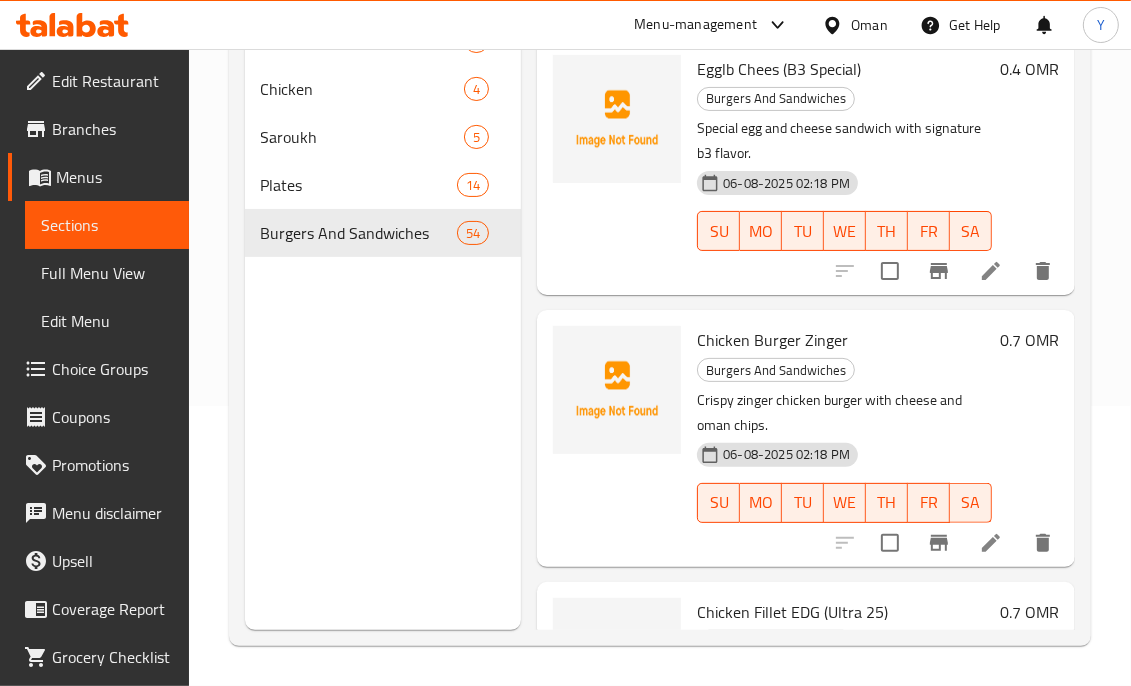 click on "Crispy zinger chicken burger with cheese and oman chips." at bounding box center [844, 413] 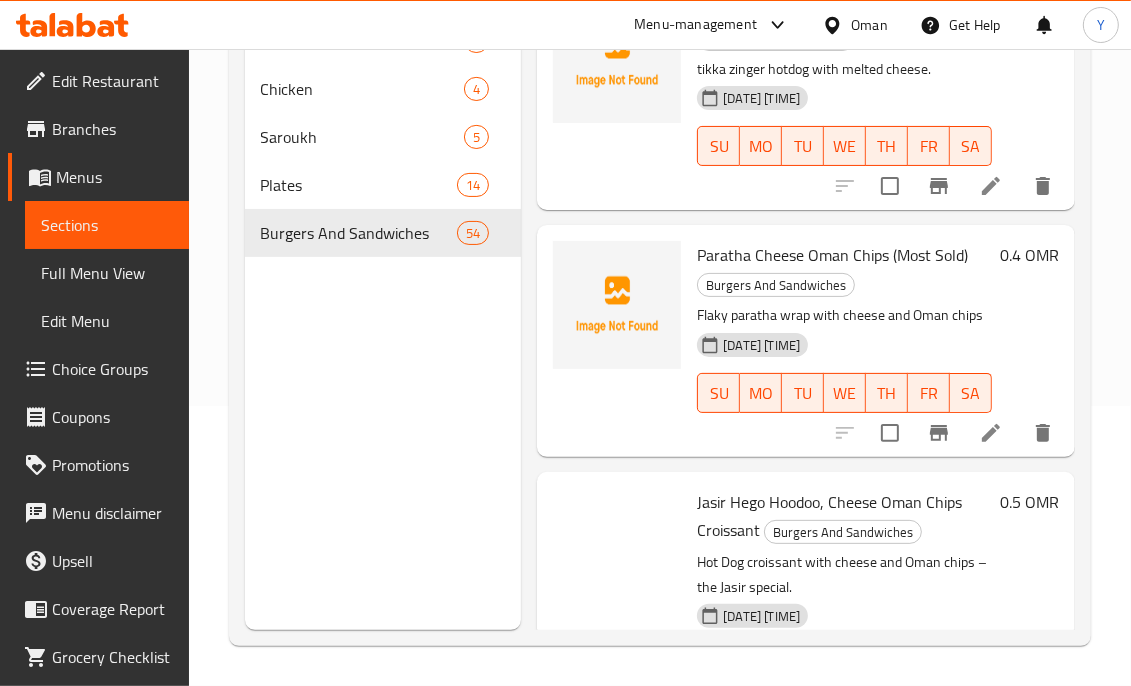 scroll, scrollTop: 5440, scrollLeft: 0, axis: vertical 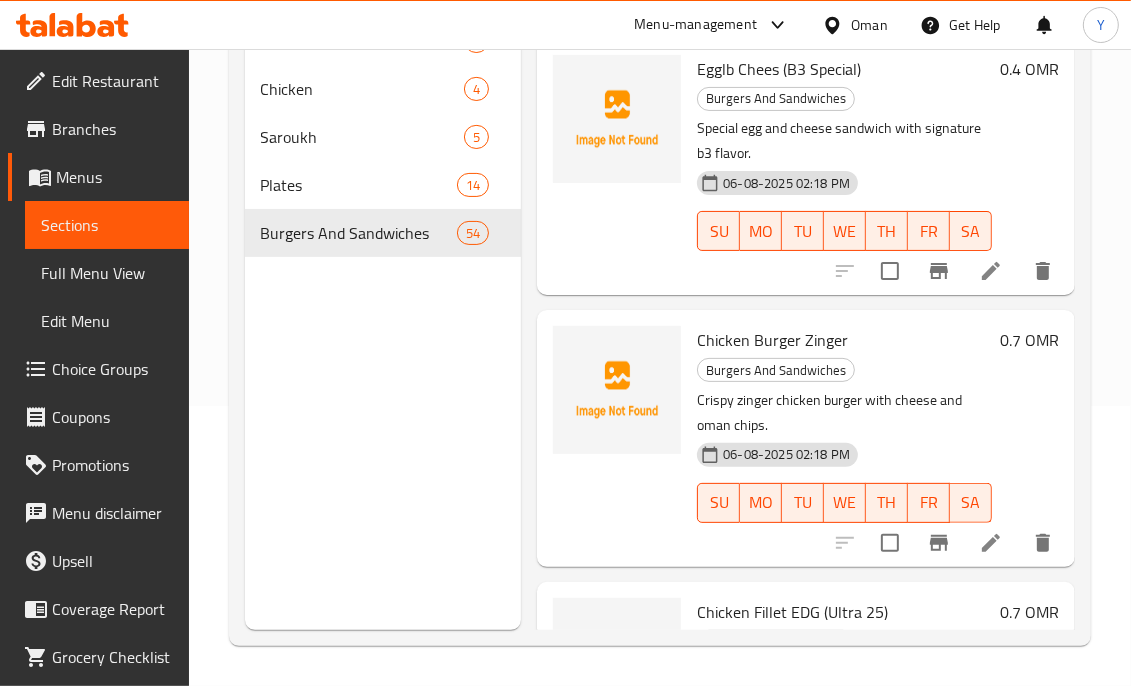 click on "Menu sections Chicken Shawerma 9 Chicken 4 Saroukh 5 Plates 14 Burgers And Sandwiches 54 Menu items legac Add Sort Manage items Egglb Chees (B3 Special)   Burgers And Sandwiches Special egg and cheese sandwich with signature b3 flavor. 06-08-2025 02:18 PM SU MO TU WE TH FR SA 0.4   OMR Chicken Burger Zinger   Burgers And Sandwiches Crispy zinger chicken burger with cheese and oman chips. 06-08-2025 02:18 PM SU MO TU WE TH FR SA 0.7   OMR Chicken Fillet EDG (Ultra 25)   Burgers And Sandwiches Ultra 25 edition chicken fillet sandwich with edge flavor 06-08-2025 02:18 PM SU MO TU WE TH FR SA 0.7   OMR Azeeza Falafel   Burgers And Sandwiches Tasty falafel burger with cheese and oman chips. 06-08-2025 02:18 PM SU MO TU WE TH FR SA 0.4   OMR Chicken Burger Hoco Bung Way   Burgers And Sandwiches Chicken burger with cheese, oman chips, and double the layers. 06-08-2025 02:18 PM SU MO TU WE TH FR SA 0.7   OMR Chicken Le Chees (B3 Special)   Burgers And Sandwiches B3 special chicken and cheese combo sandwich. SU MO TU" at bounding box center (660, 287) 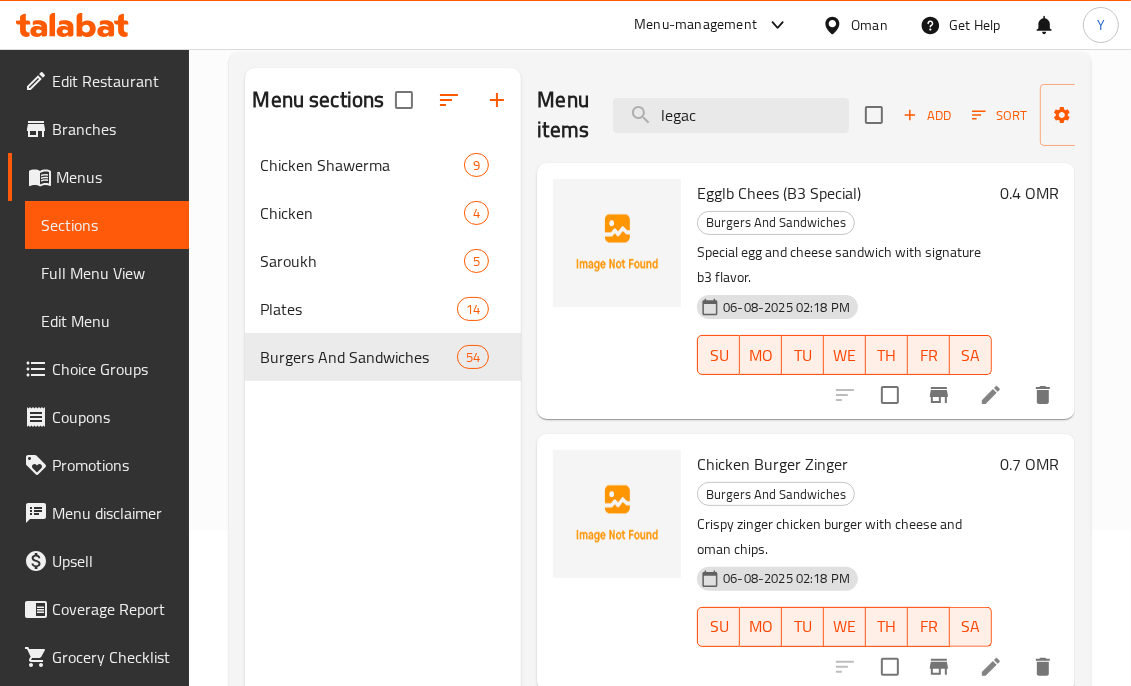 scroll, scrollTop: 0, scrollLeft: 0, axis: both 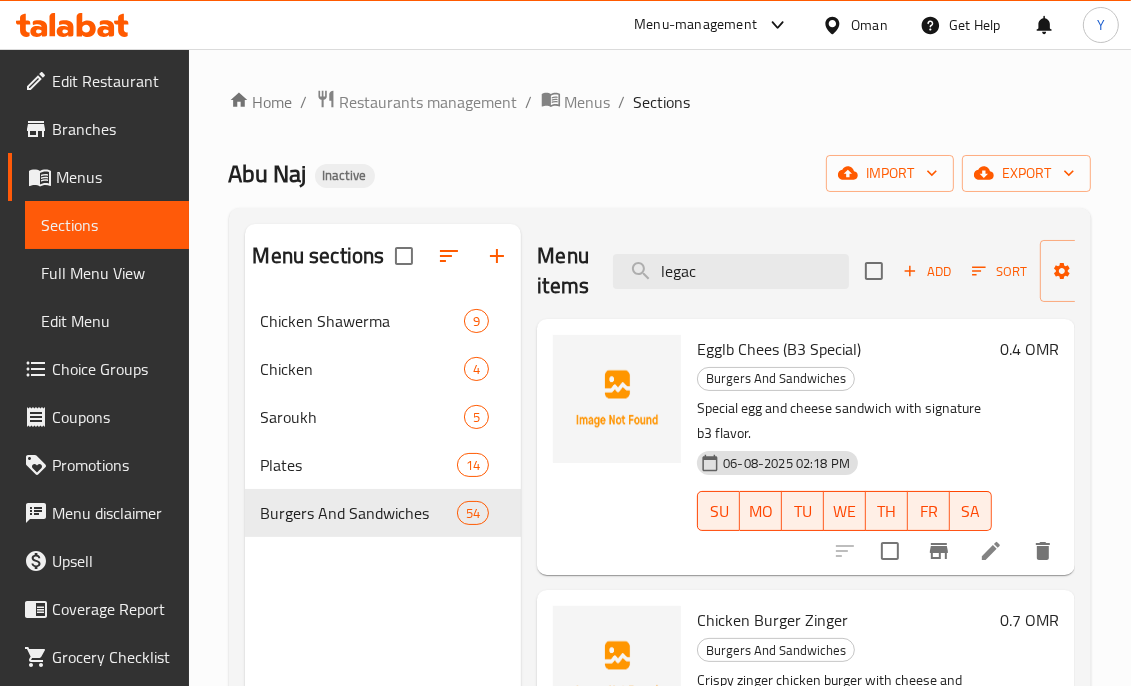 drag, startPoint x: 731, startPoint y: 286, endPoint x: 590, endPoint y: 271, distance: 141.79562 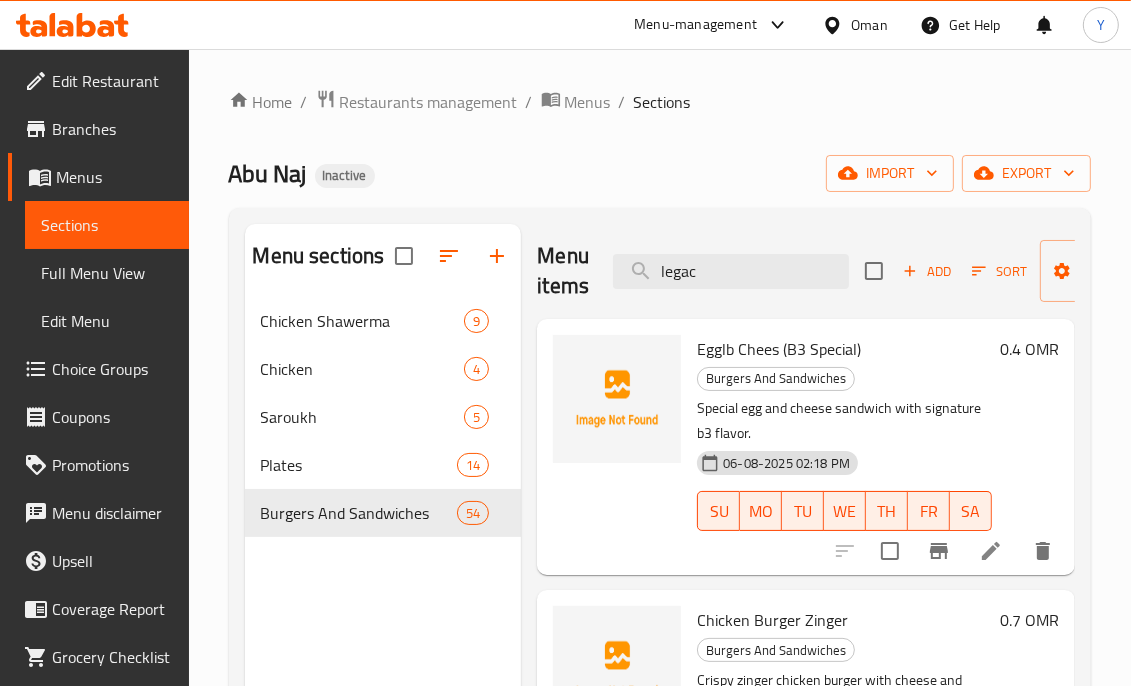click on "Menu items legac Add Sort Manage items" at bounding box center [806, 271] 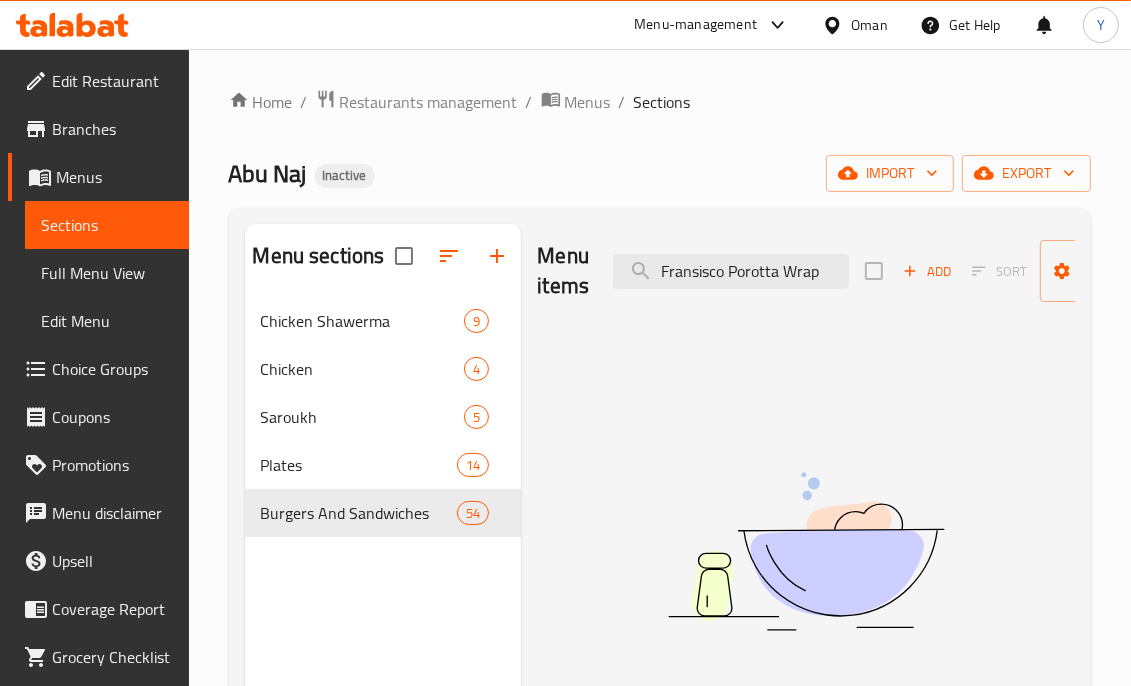 drag, startPoint x: 727, startPoint y: 271, endPoint x: 548, endPoint y: 275, distance: 179.0447 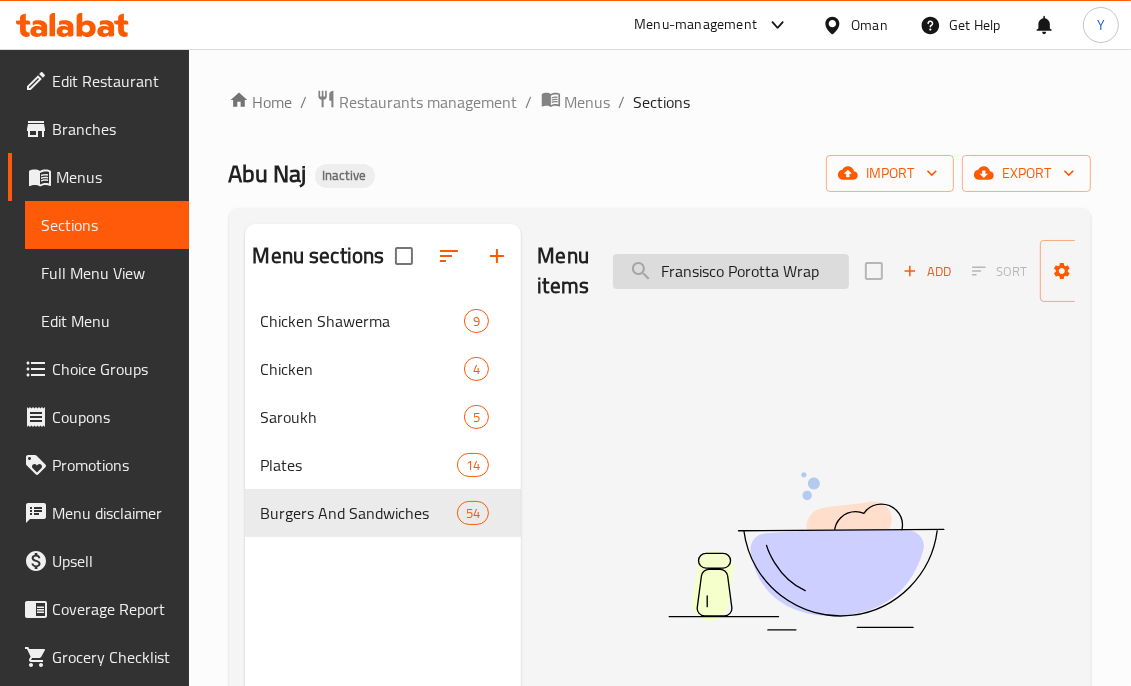 drag, startPoint x: 680, startPoint y: 274, endPoint x: 680, endPoint y: 263, distance: 11 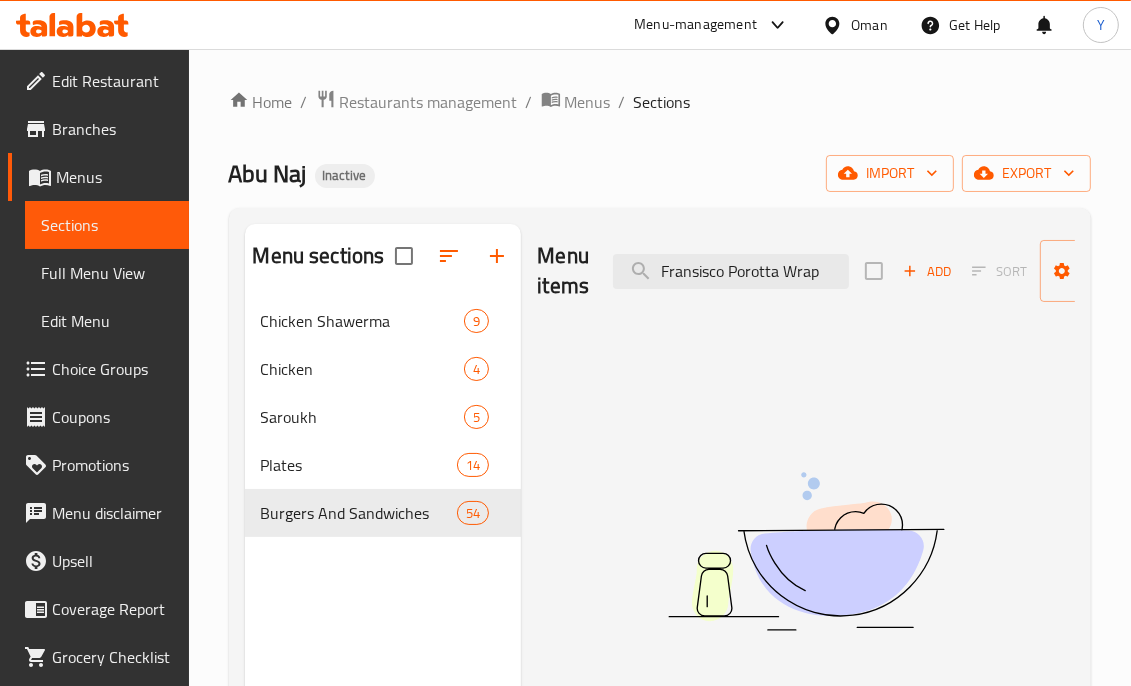 drag, startPoint x: 682, startPoint y: 262, endPoint x: 668, endPoint y: 351, distance: 90.0944 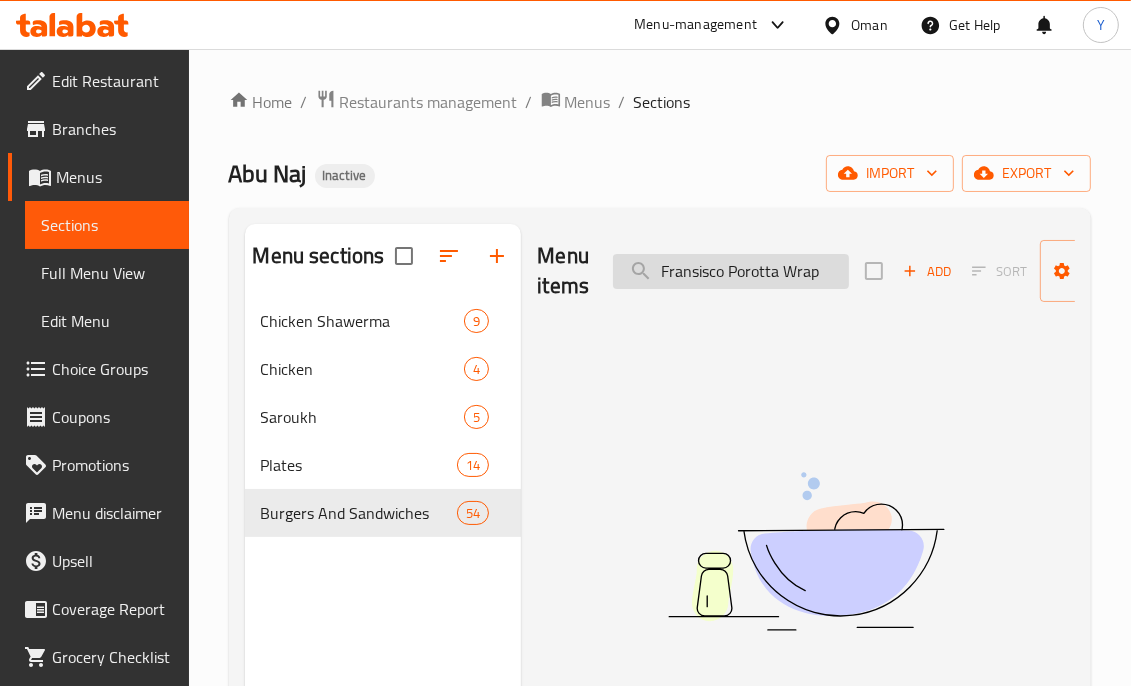 drag, startPoint x: 683, startPoint y: 275, endPoint x: 666, endPoint y: 259, distance: 23.345236 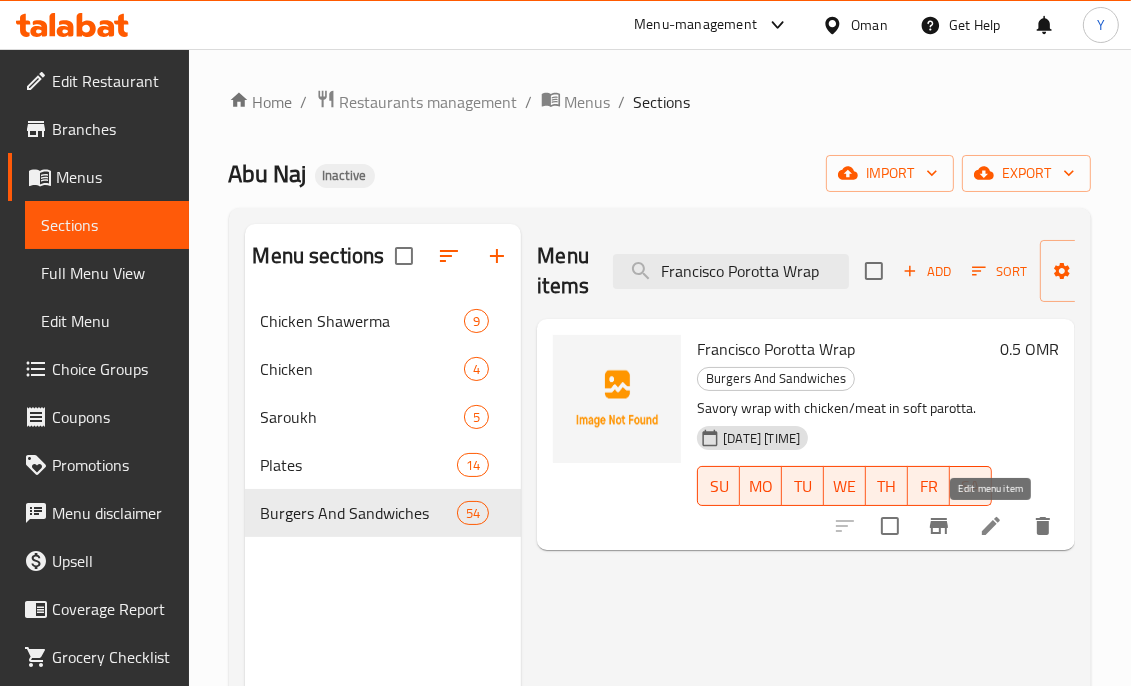 type on "Francisco Porotta Wrap" 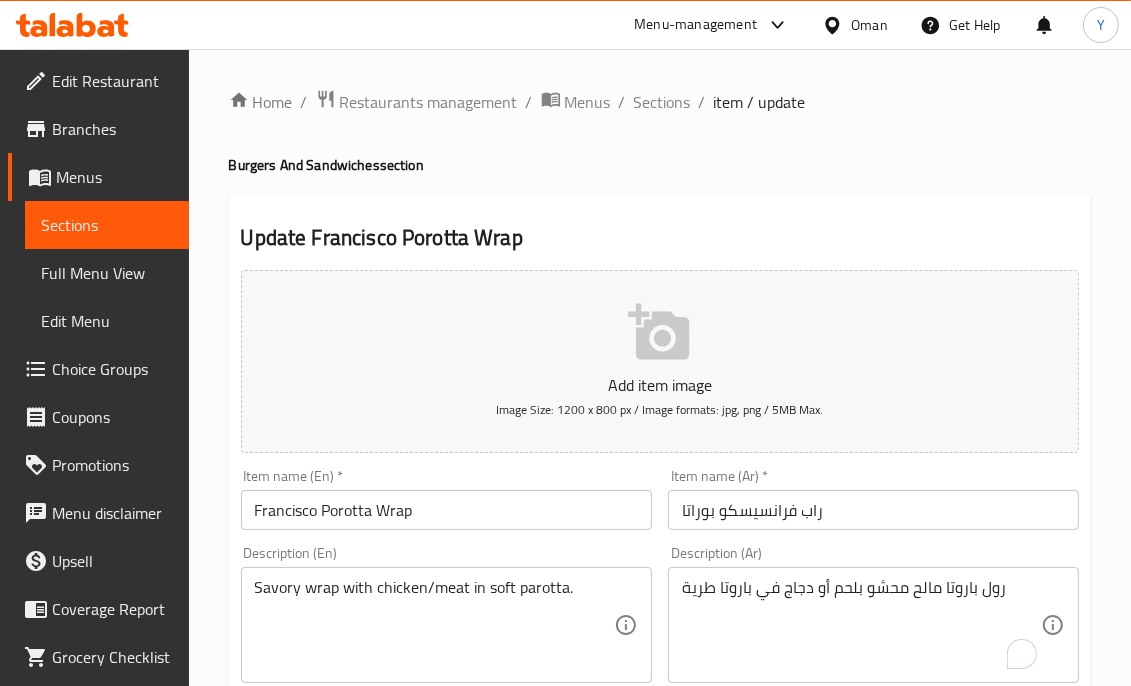 click on "Description (En) Savory wrap with chicken/meat in soft parotta. Description (En)" at bounding box center (446, 614) 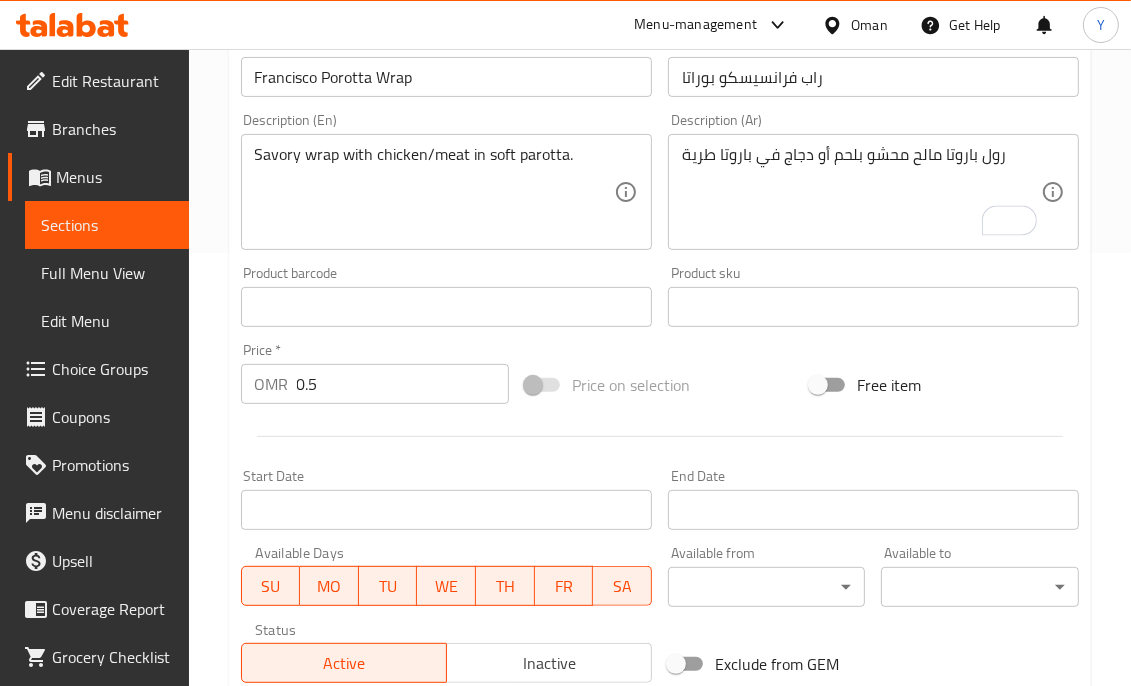 scroll, scrollTop: 440, scrollLeft: 0, axis: vertical 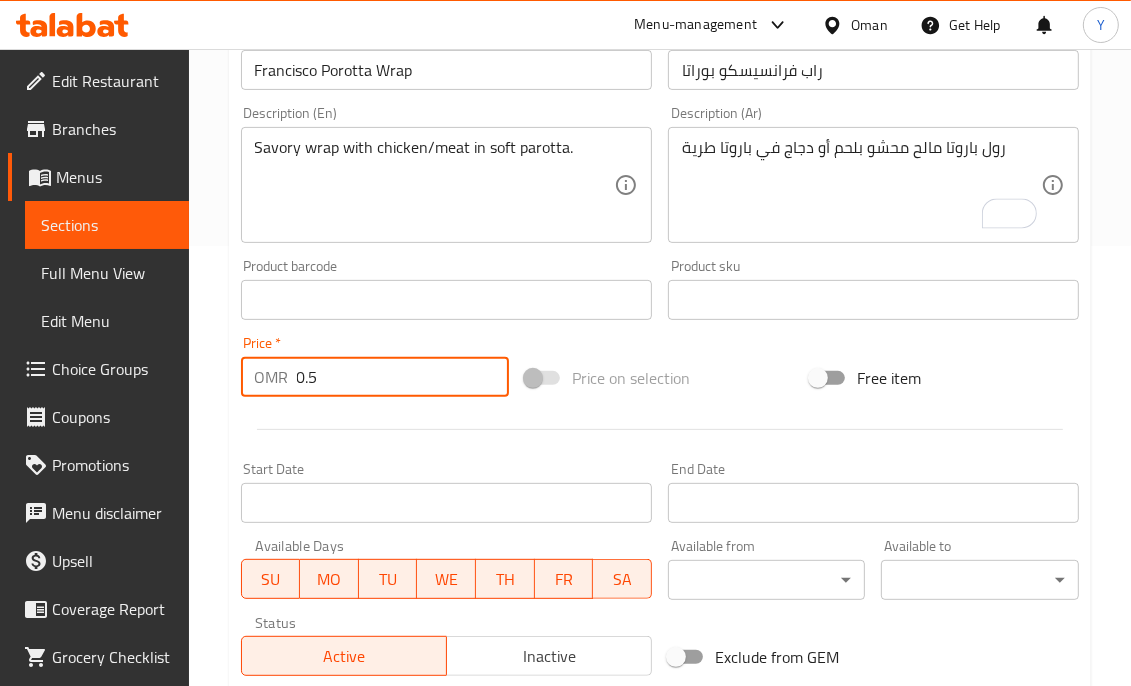 drag, startPoint x: 331, startPoint y: 378, endPoint x: 284, endPoint y: 374, distance: 47.169907 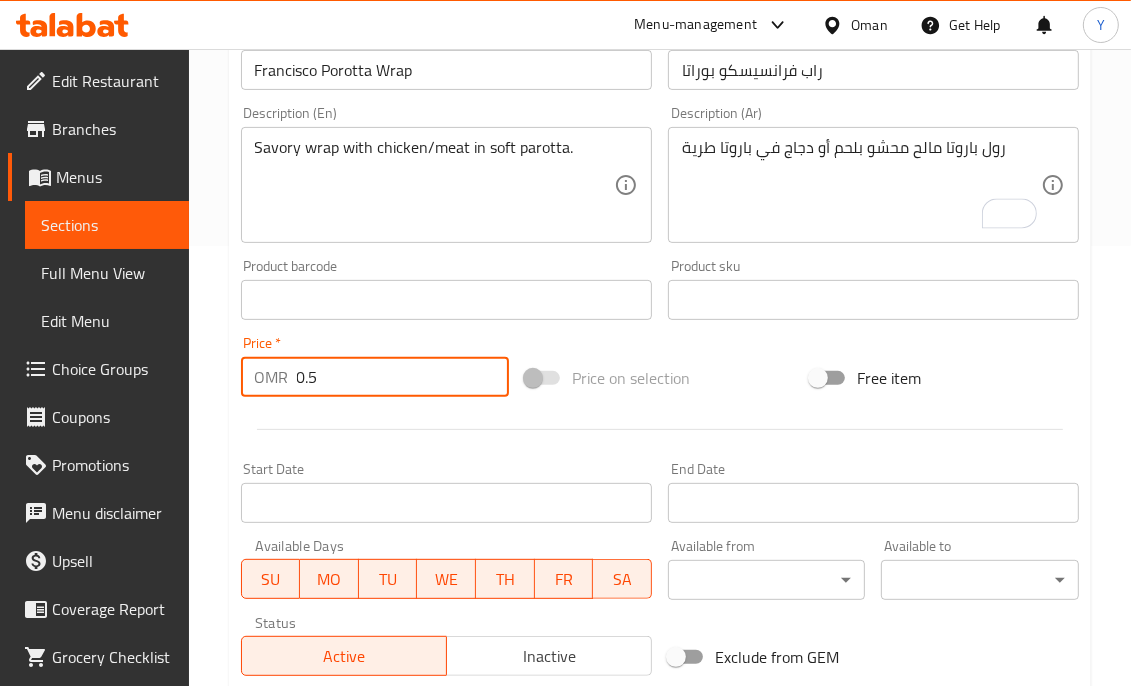click at bounding box center (660, 429) 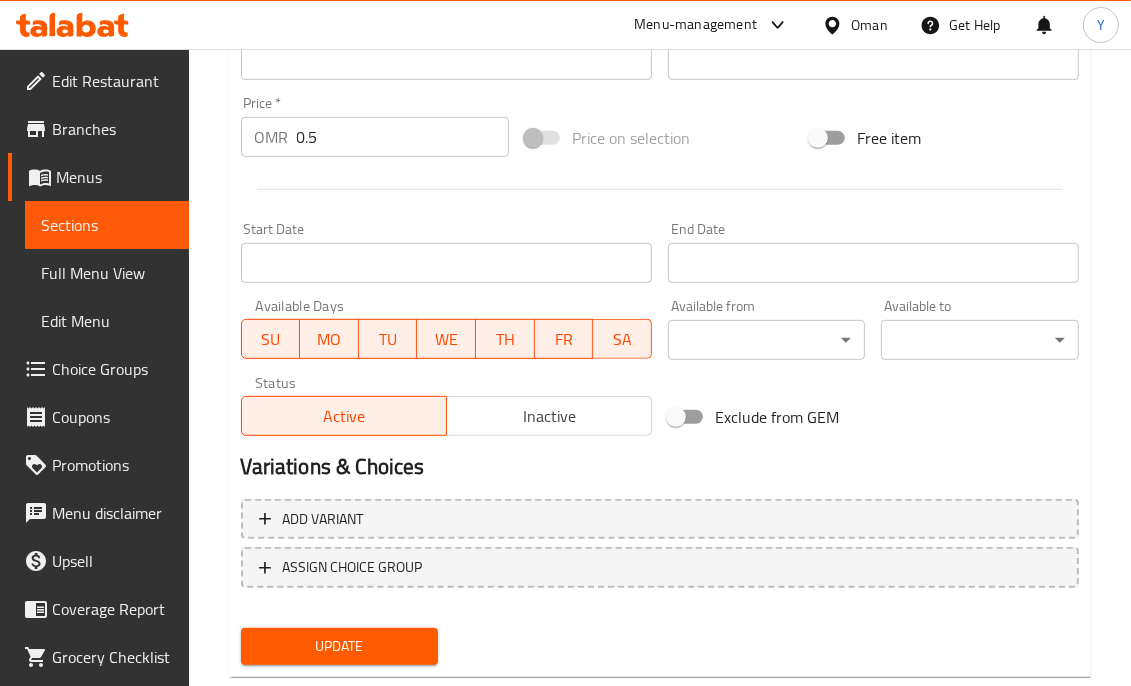 scroll, scrollTop: 727, scrollLeft: 0, axis: vertical 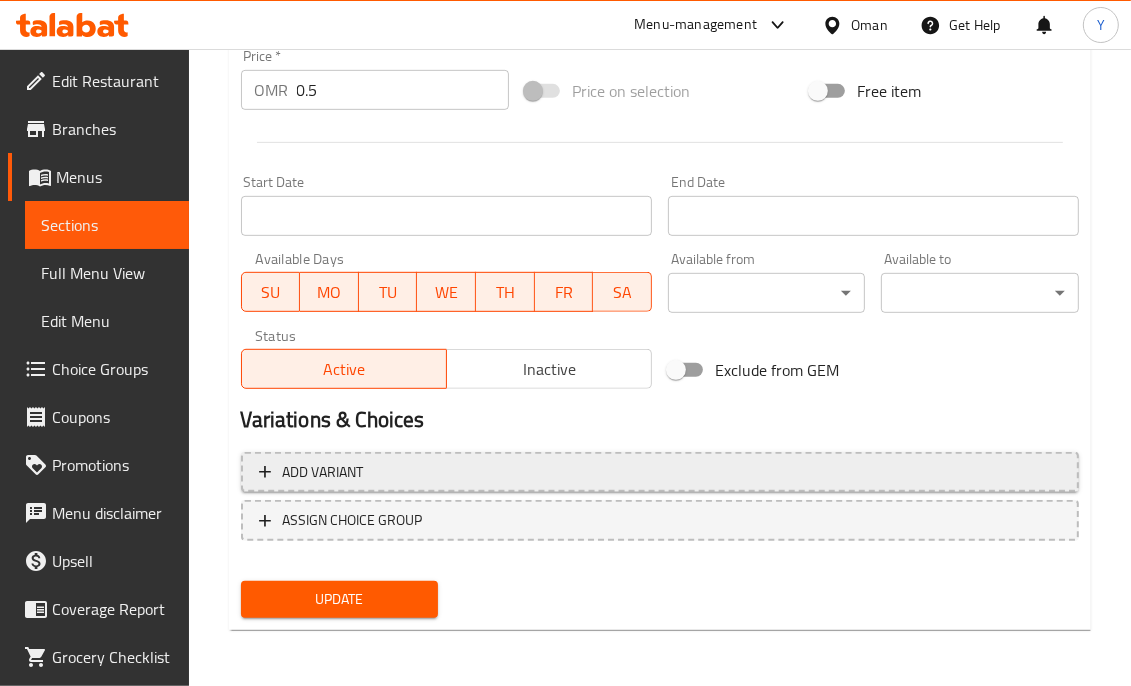 click on "Add variant" at bounding box center [660, 472] 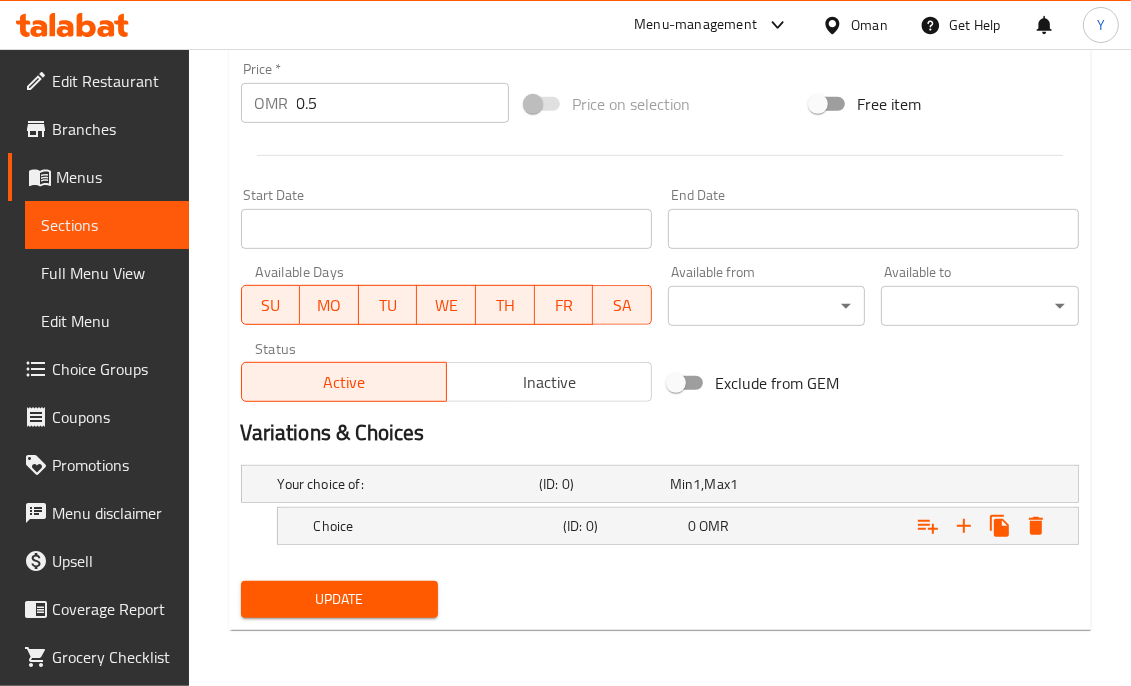 scroll, scrollTop: 713, scrollLeft: 0, axis: vertical 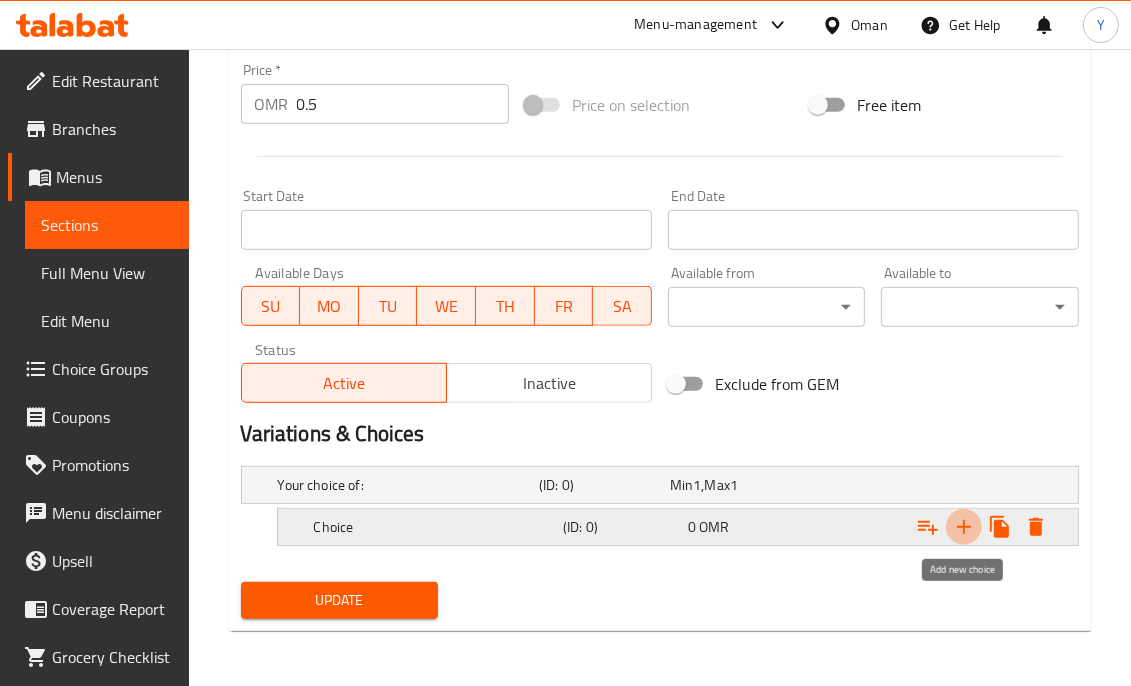 click 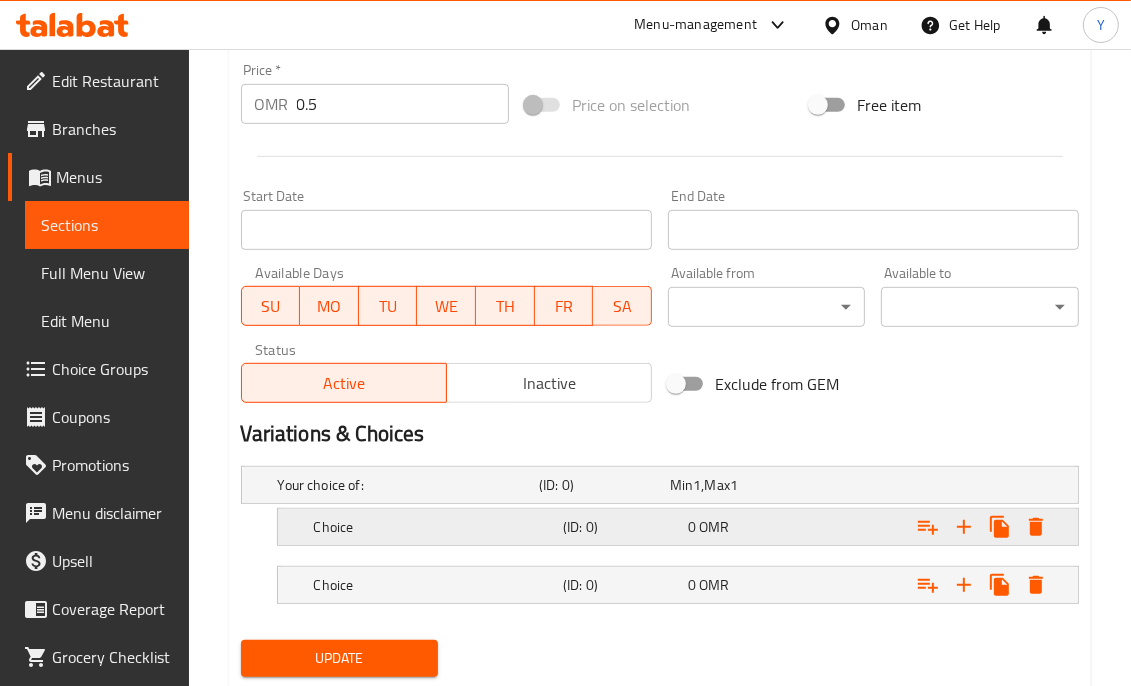 click at bounding box center (926, 485) 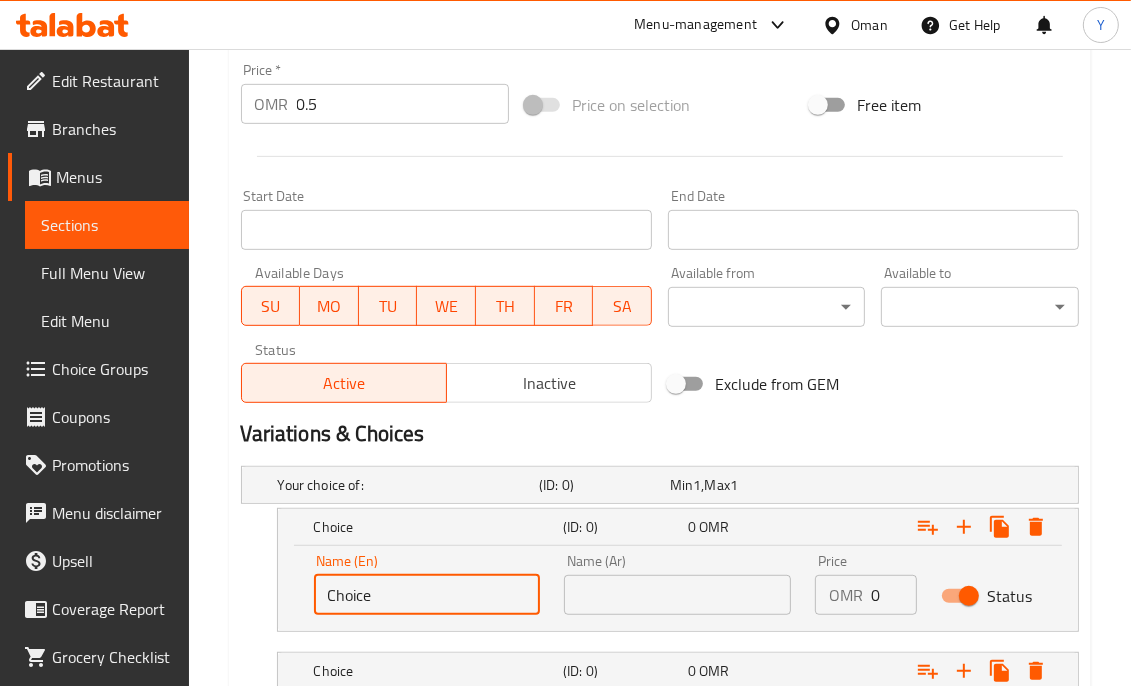 drag, startPoint x: 460, startPoint y: 595, endPoint x: 237, endPoint y: 588, distance: 223.10983 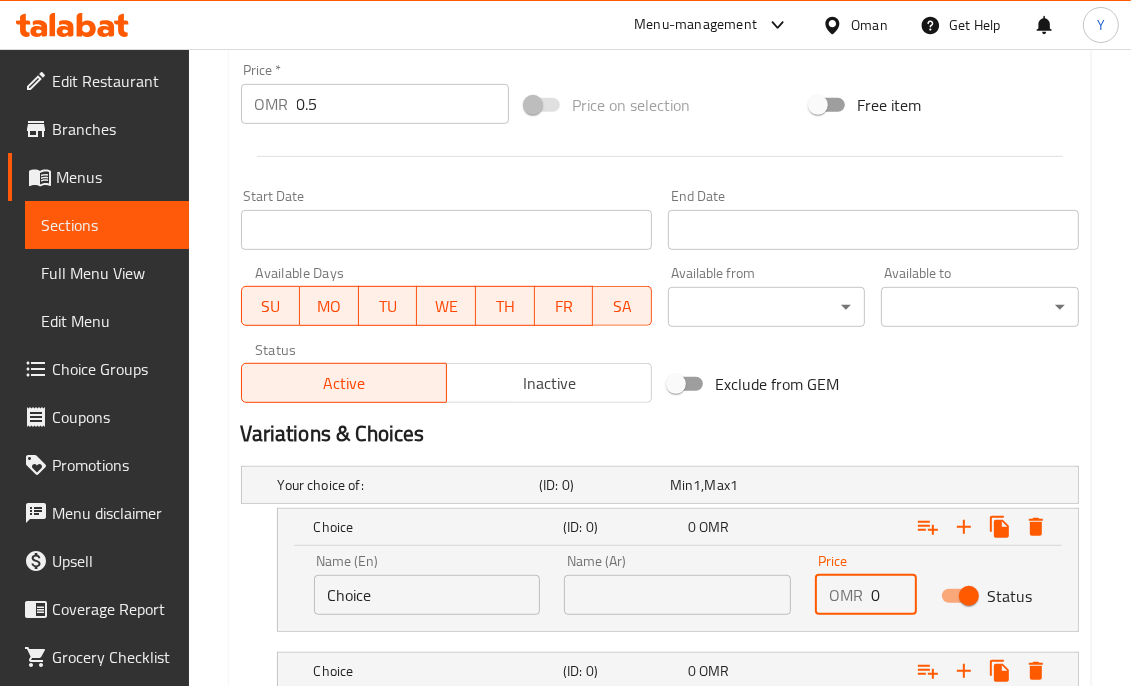drag, startPoint x: 868, startPoint y: 586, endPoint x: 886, endPoint y: 590, distance: 18.439089 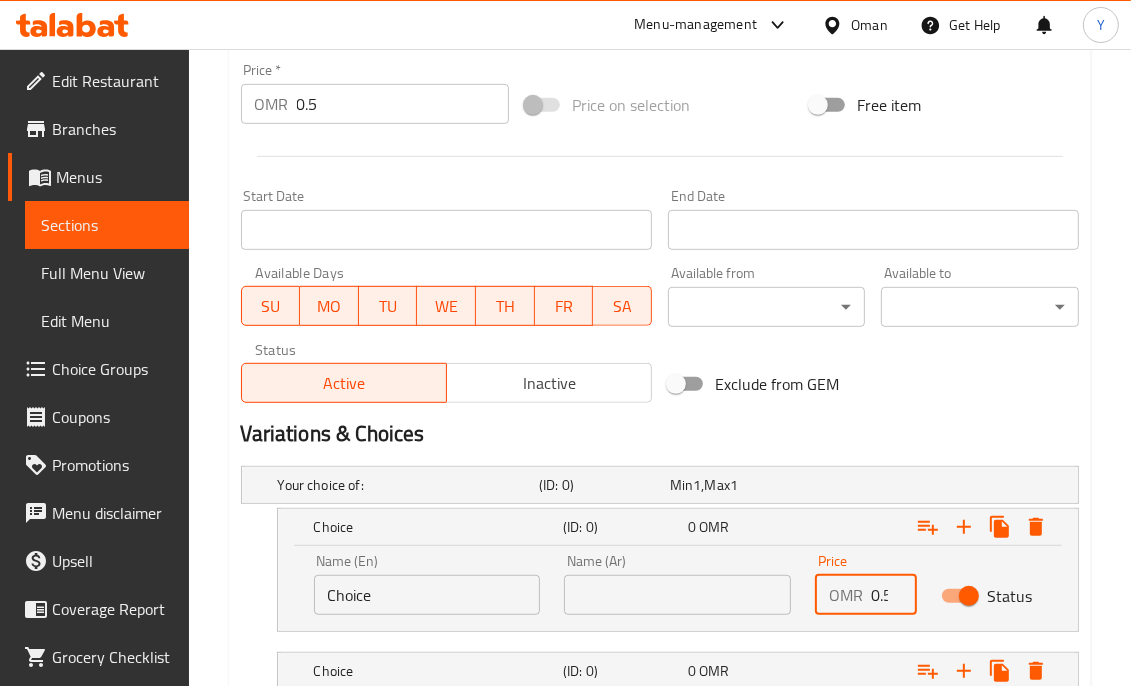 scroll, scrollTop: 0, scrollLeft: 4, axis: horizontal 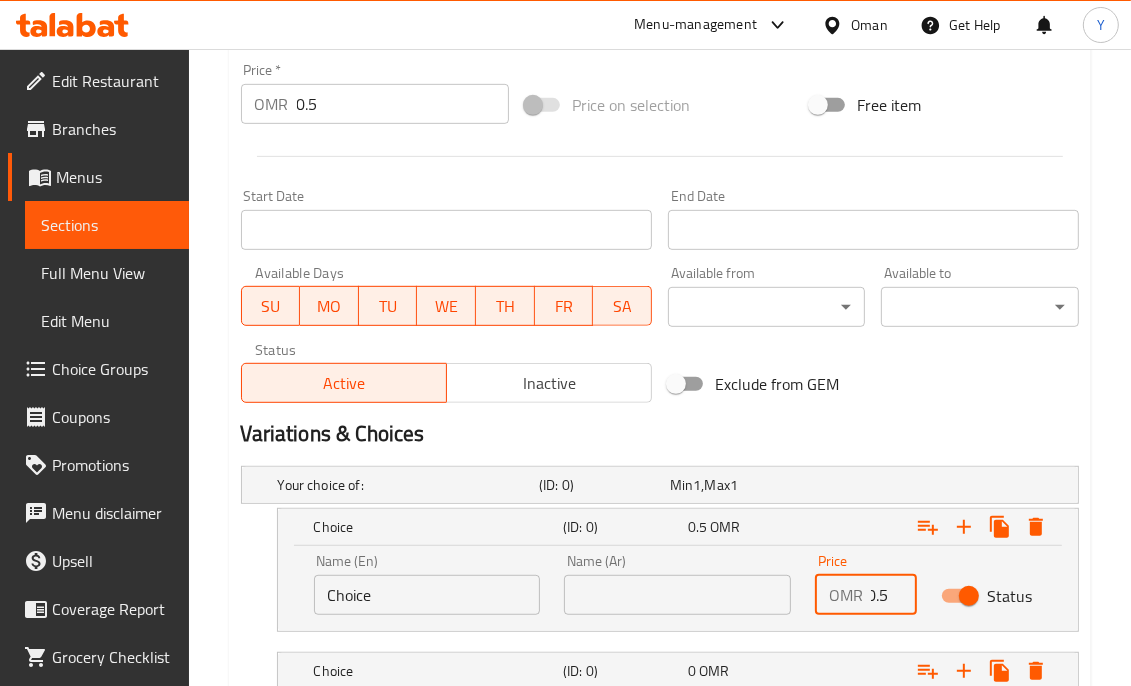 type on "0.5" 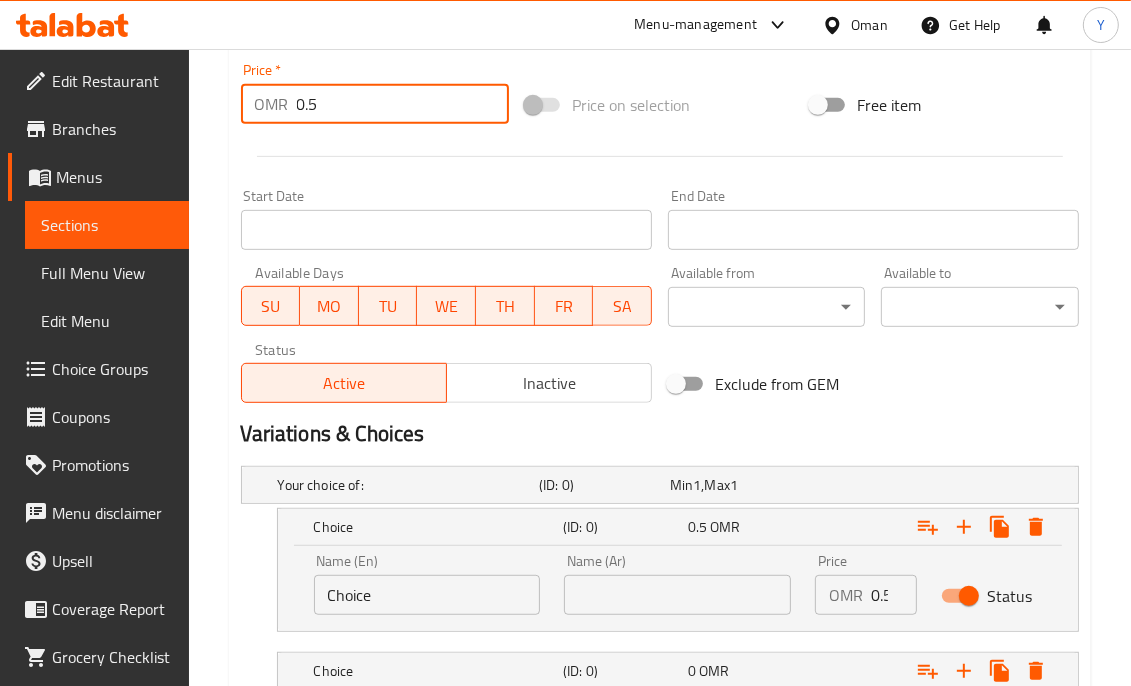 drag, startPoint x: 293, startPoint y: 95, endPoint x: 264, endPoint y: 99, distance: 29.274563 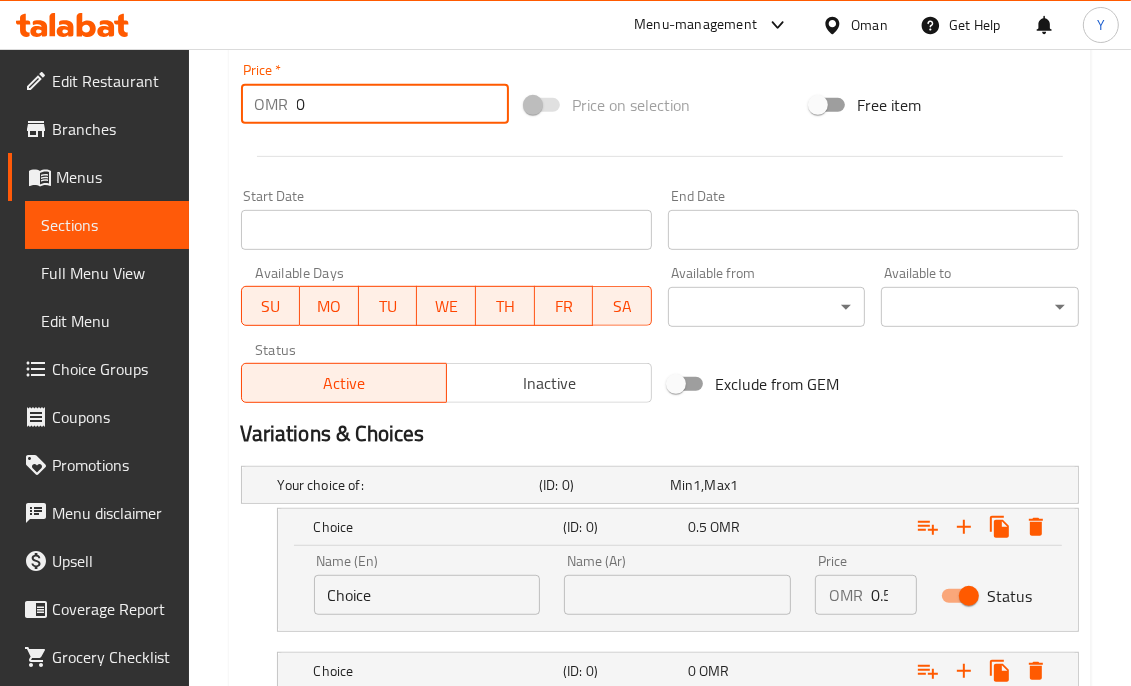 type on "0" 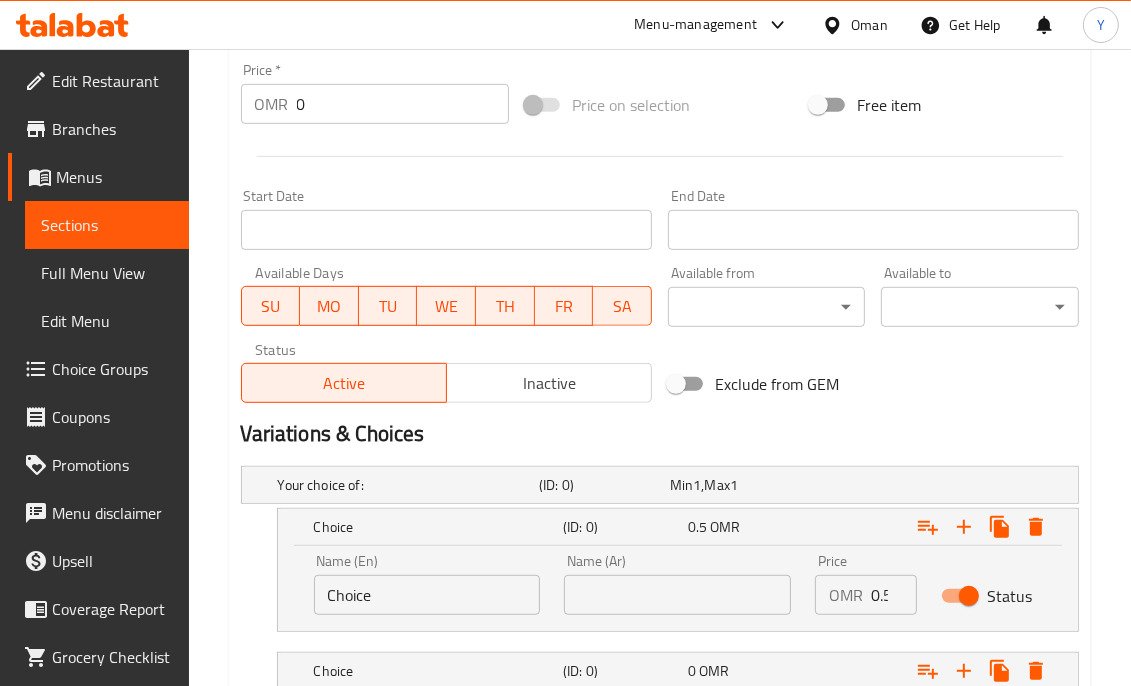 click on "Variations & Choices" at bounding box center (660, 434) 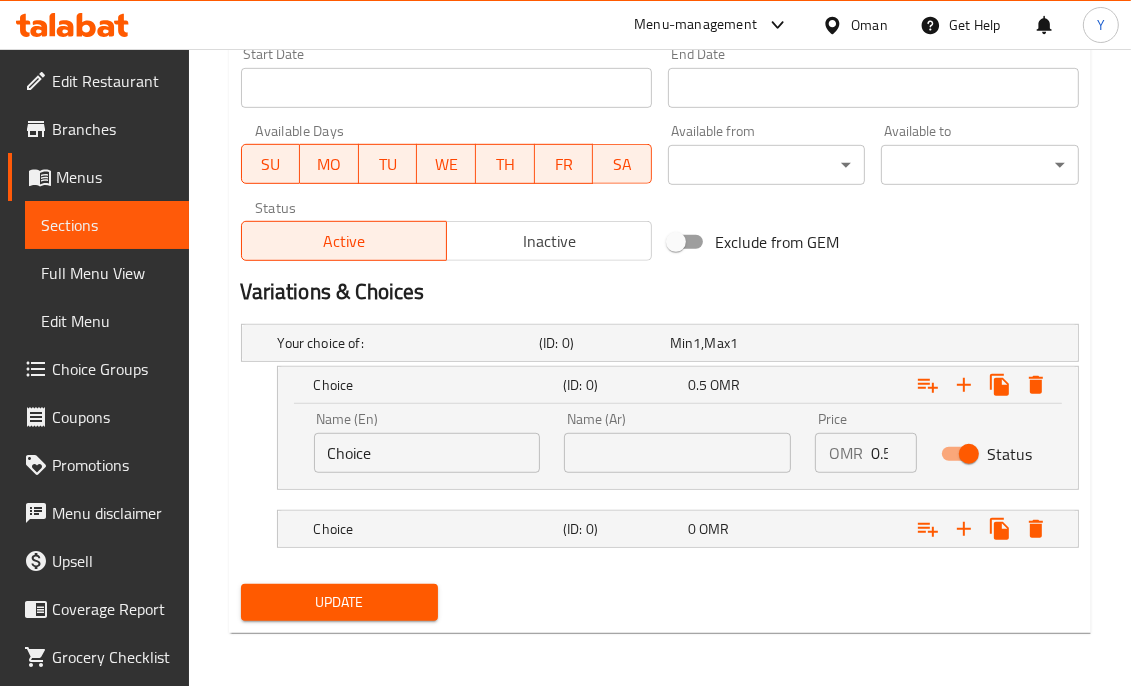 scroll, scrollTop: 857, scrollLeft: 0, axis: vertical 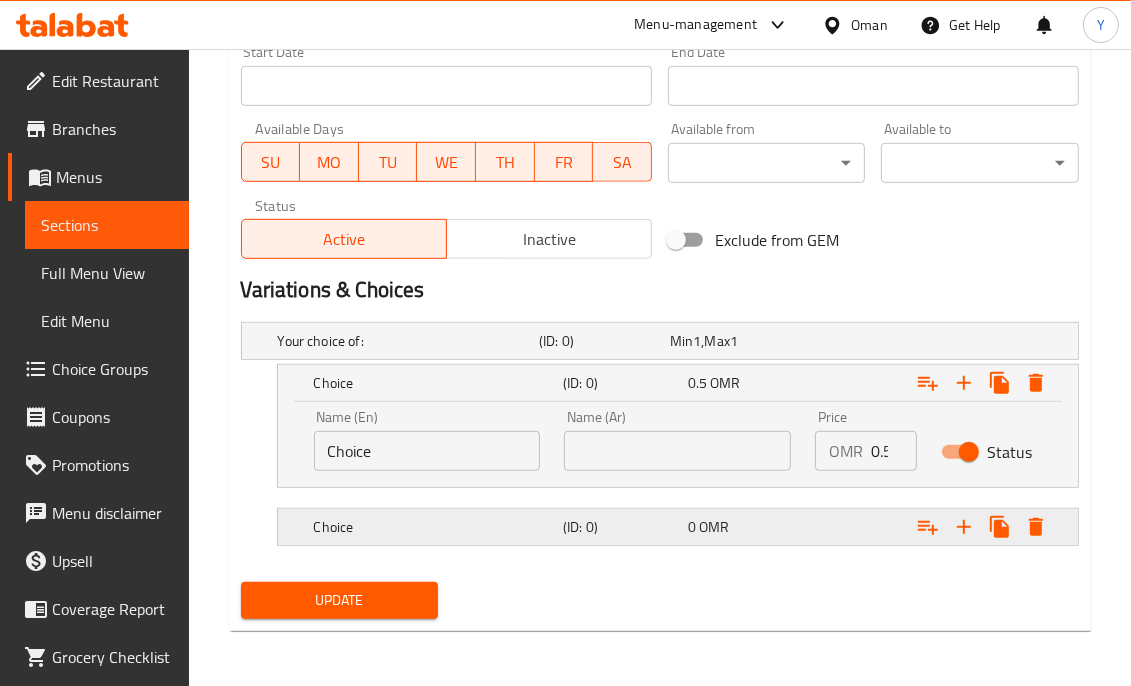 click at bounding box center (926, 341) 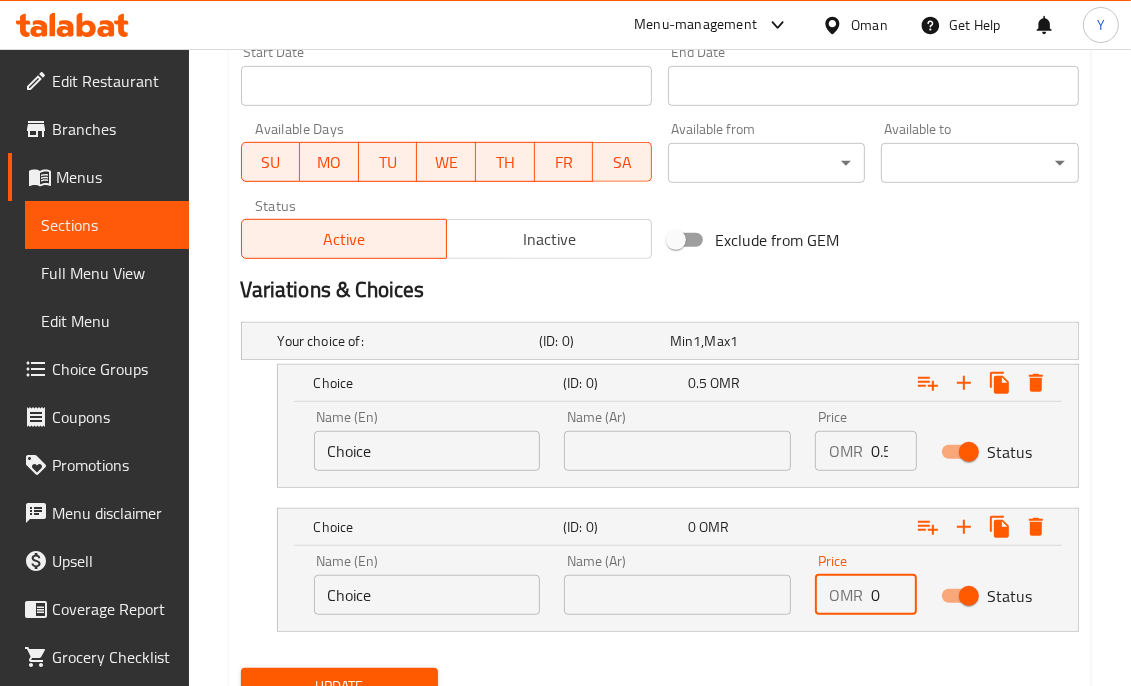click on "OMR 0 Price" at bounding box center (865, 595) 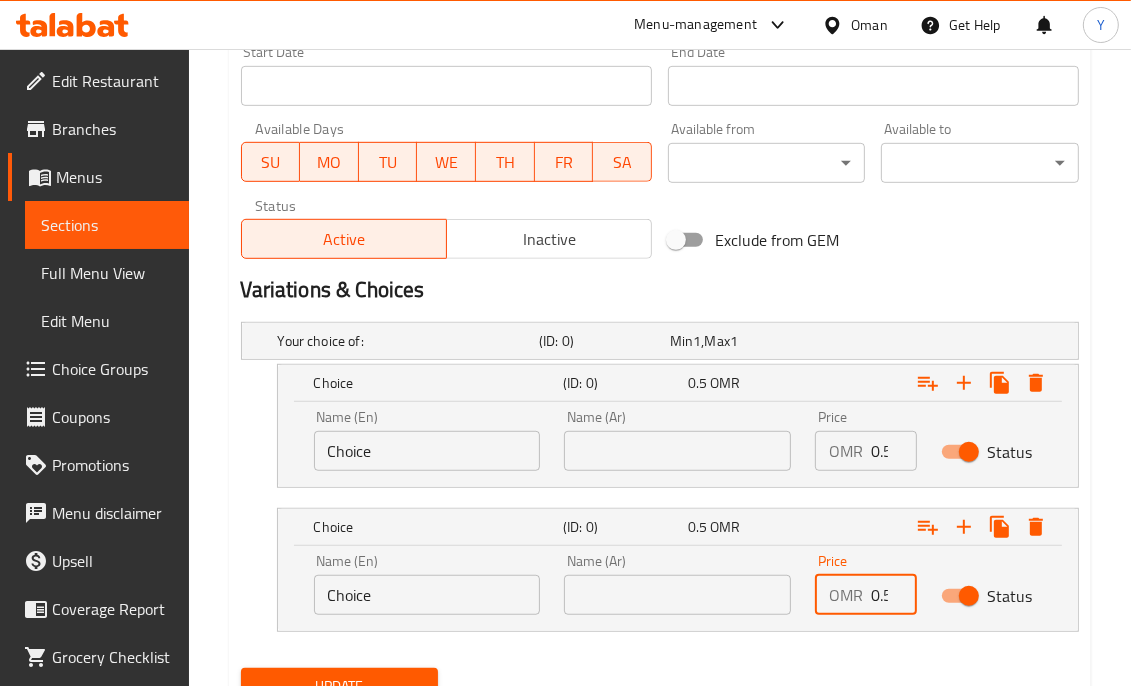 scroll, scrollTop: 0, scrollLeft: 4, axis: horizontal 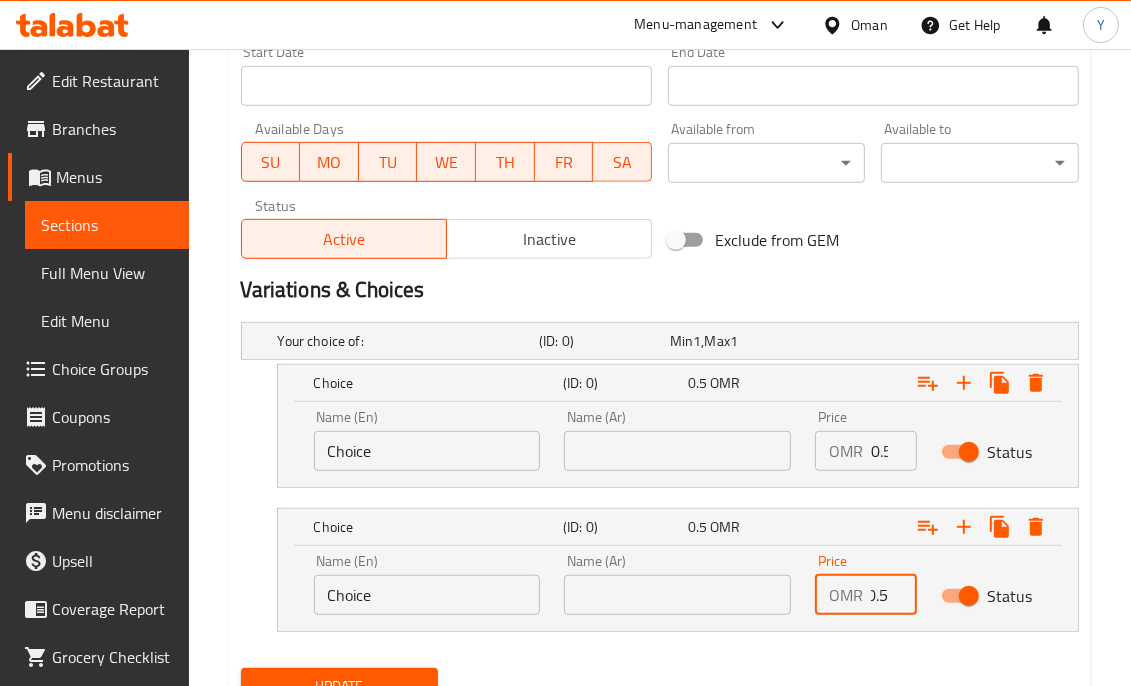 type on "0.5" 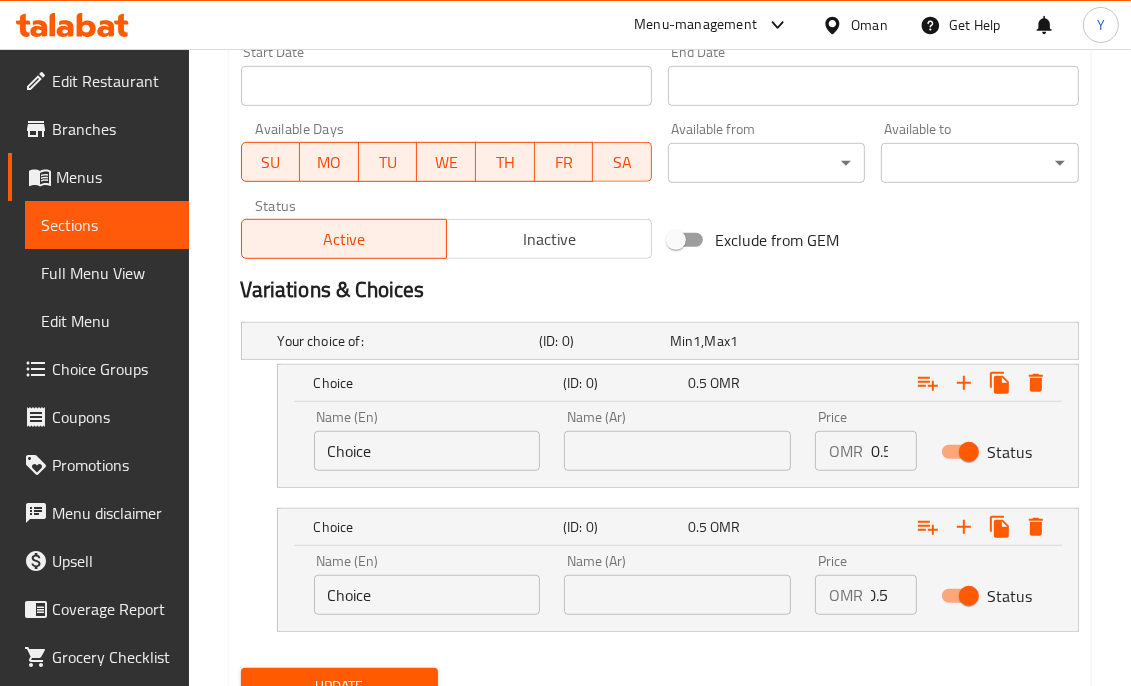 scroll, scrollTop: 0, scrollLeft: 0, axis: both 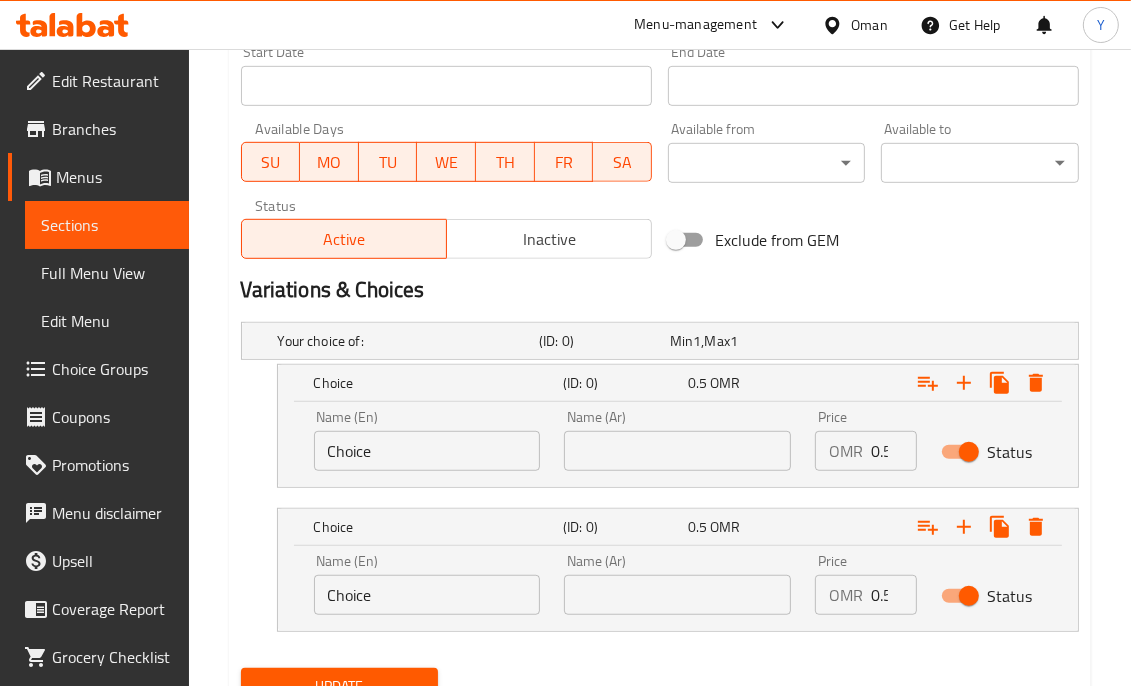 click on "Name (Ar) Name (Ar)" at bounding box center [677, 440] 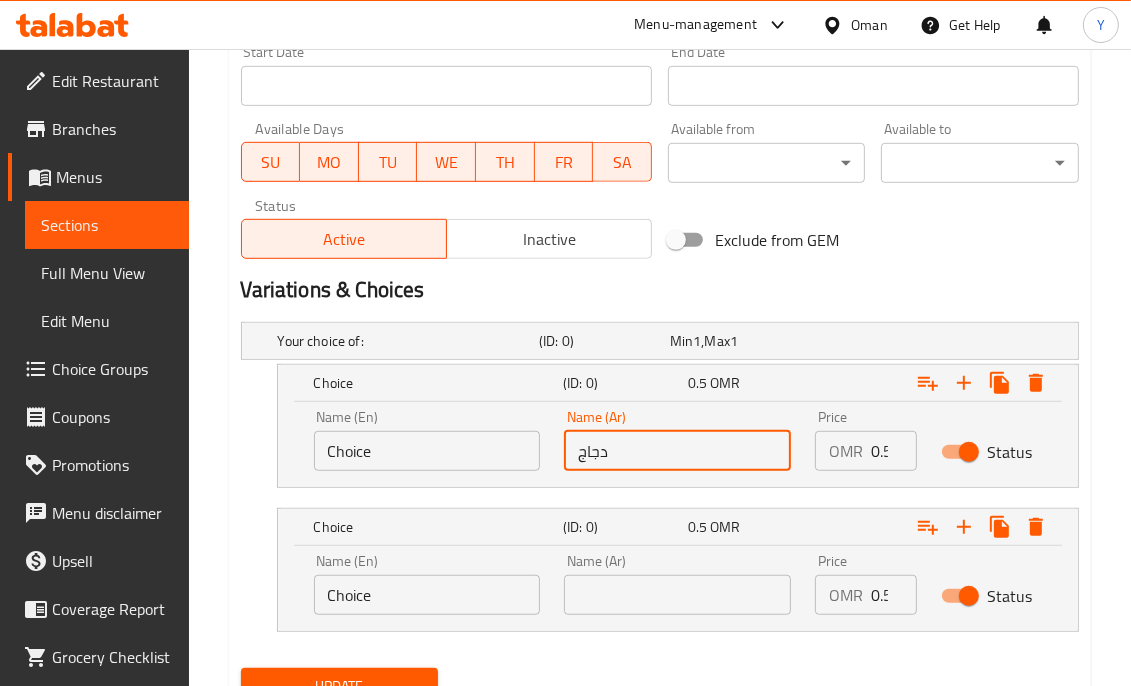 type on "دجاج" 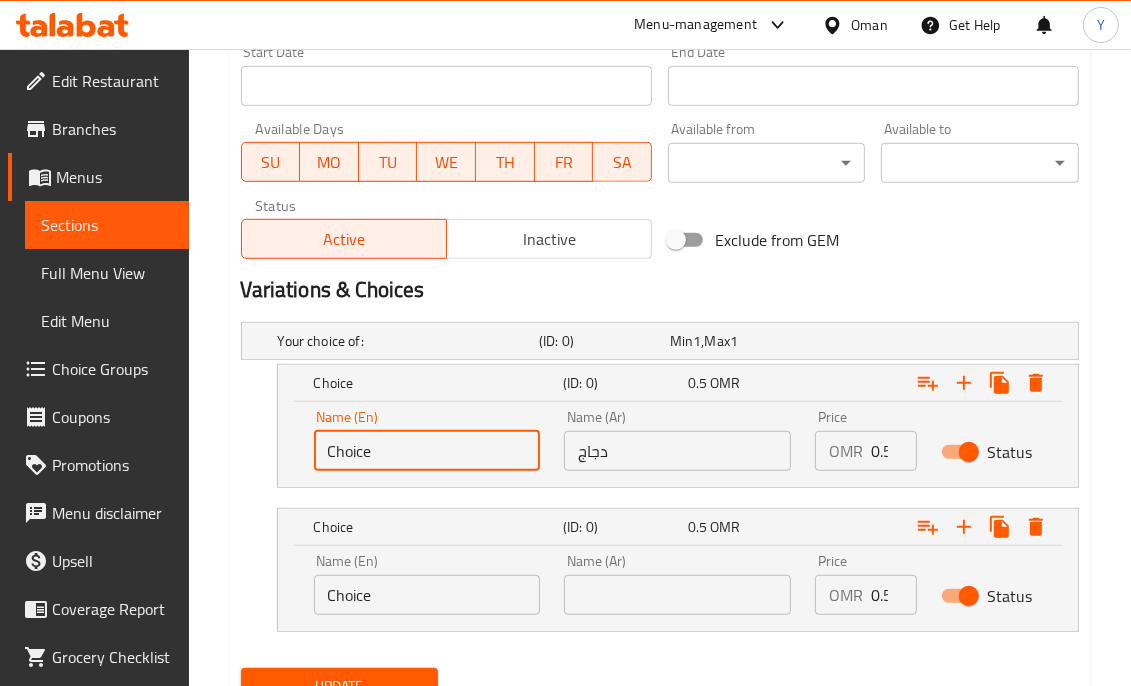 drag, startPoint x: 401, startPoint y: 431, endPoint x: 241, endPoint y: 449, distance: 161.00932 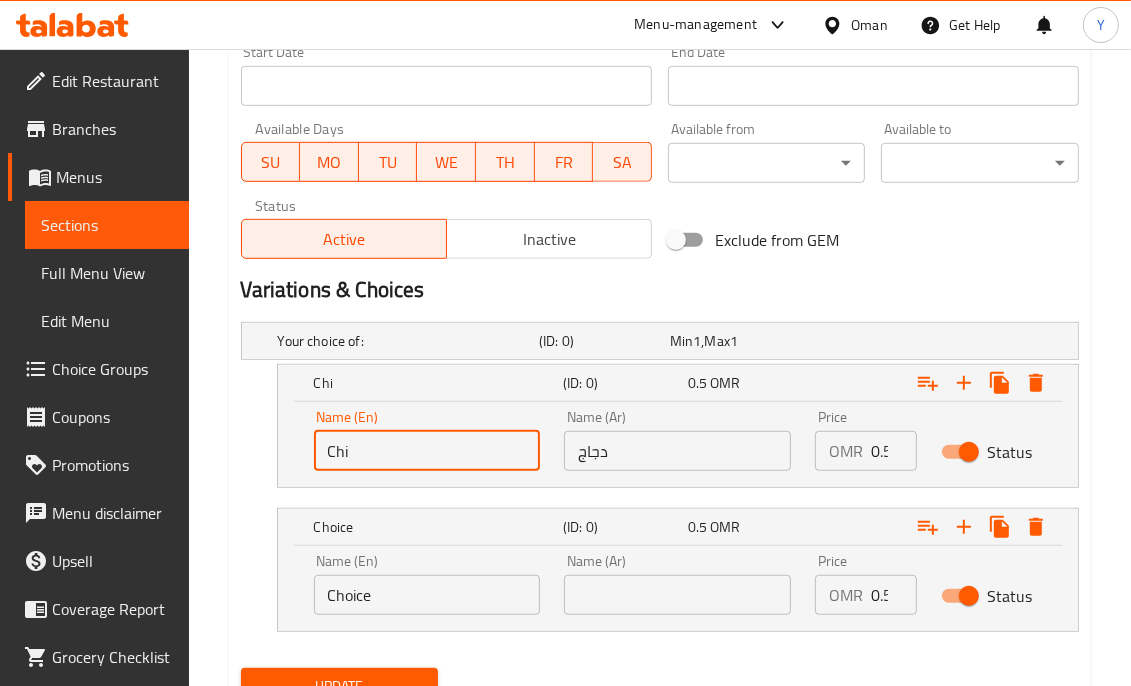 type on "Chicken" 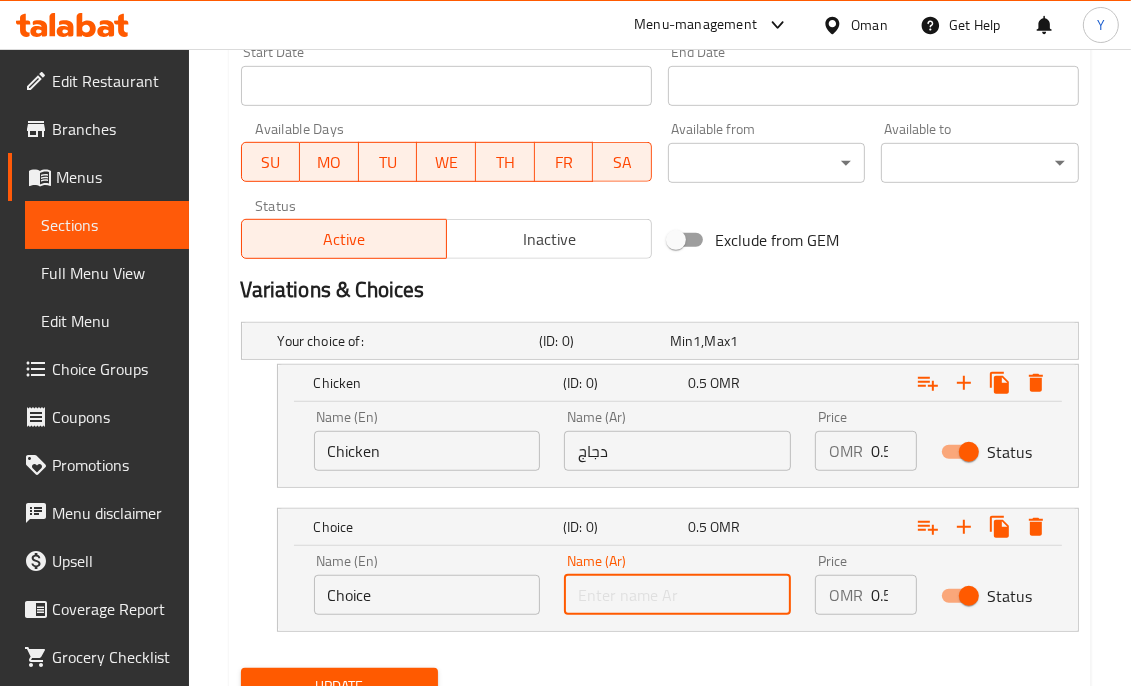 click at bounding box center (677, 595) 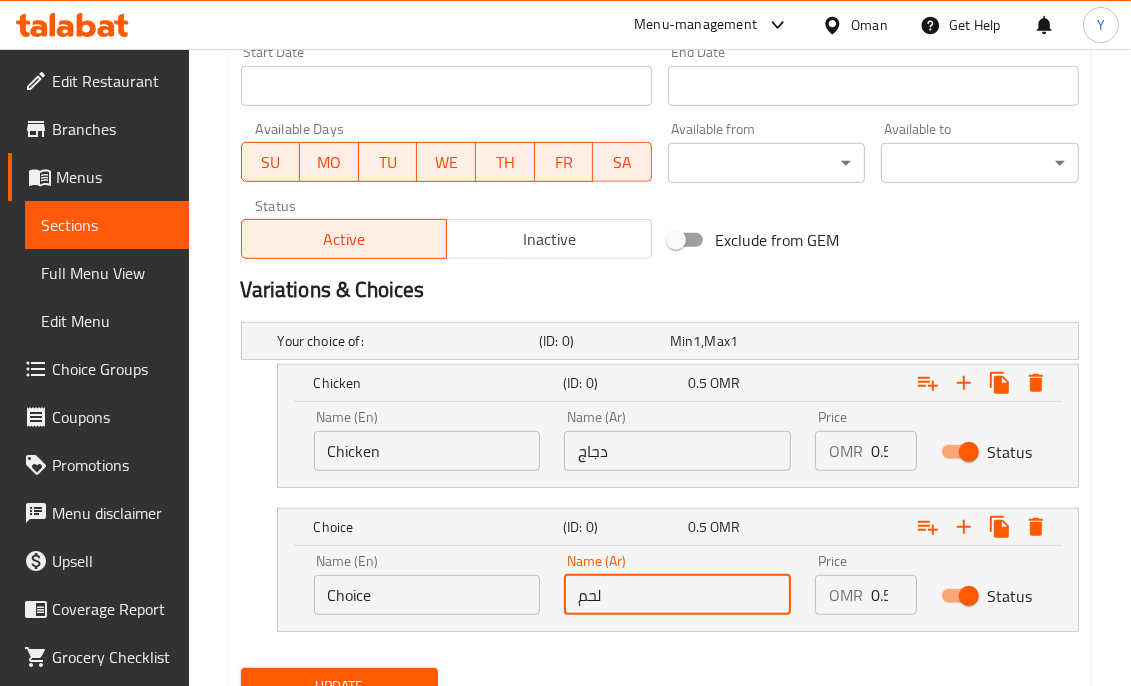 type on "لحم" 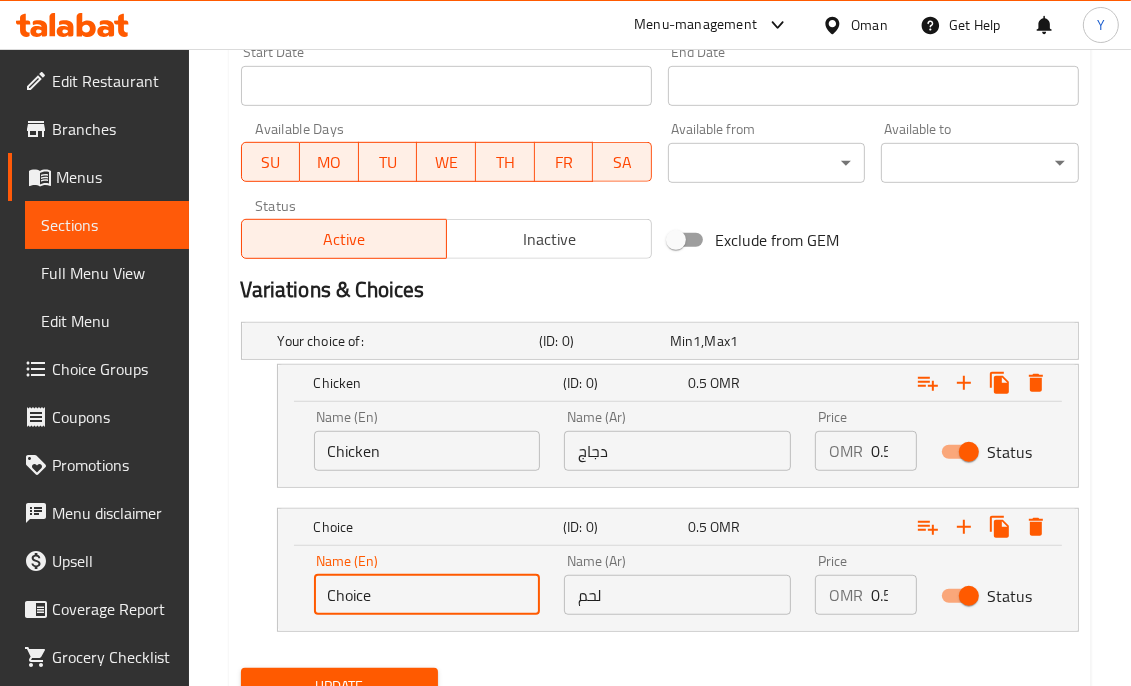 click on "Choice" at bounding box center [427, 595] 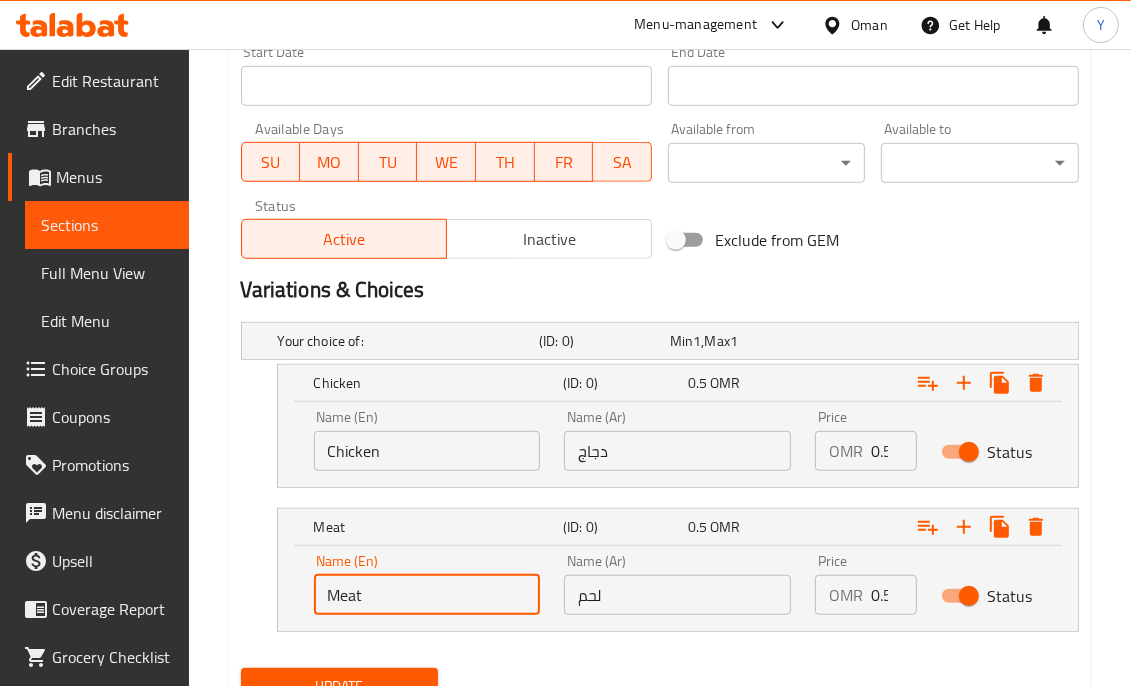 type on "Meat" 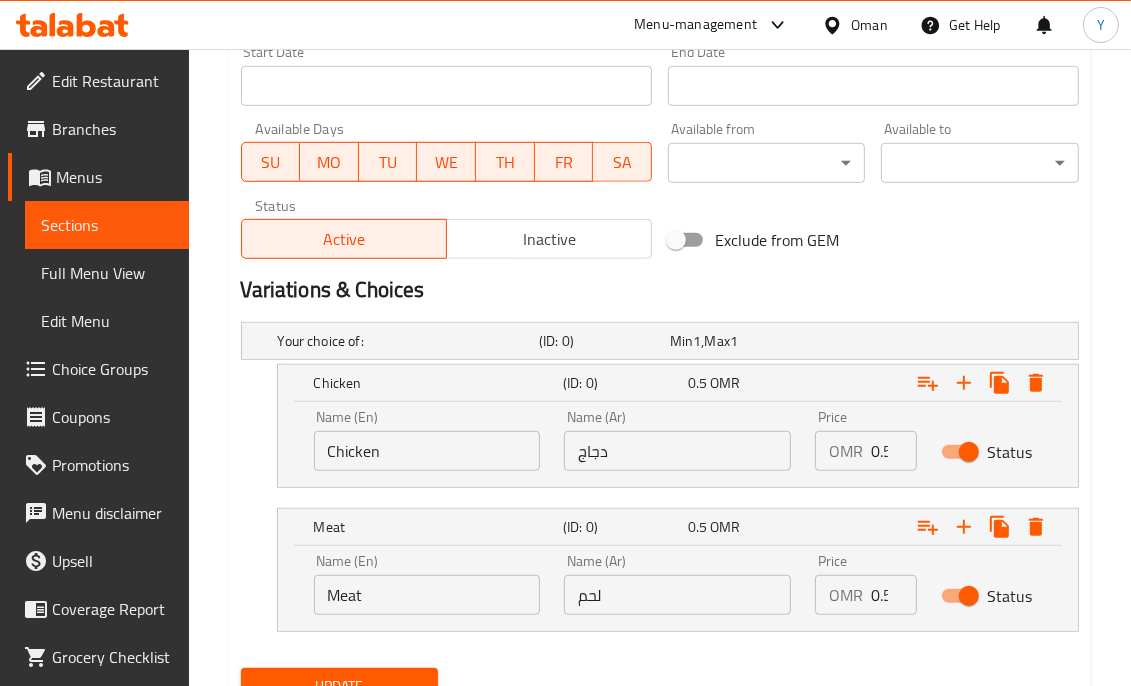 click on "Update" at bounding box center [340, 686] 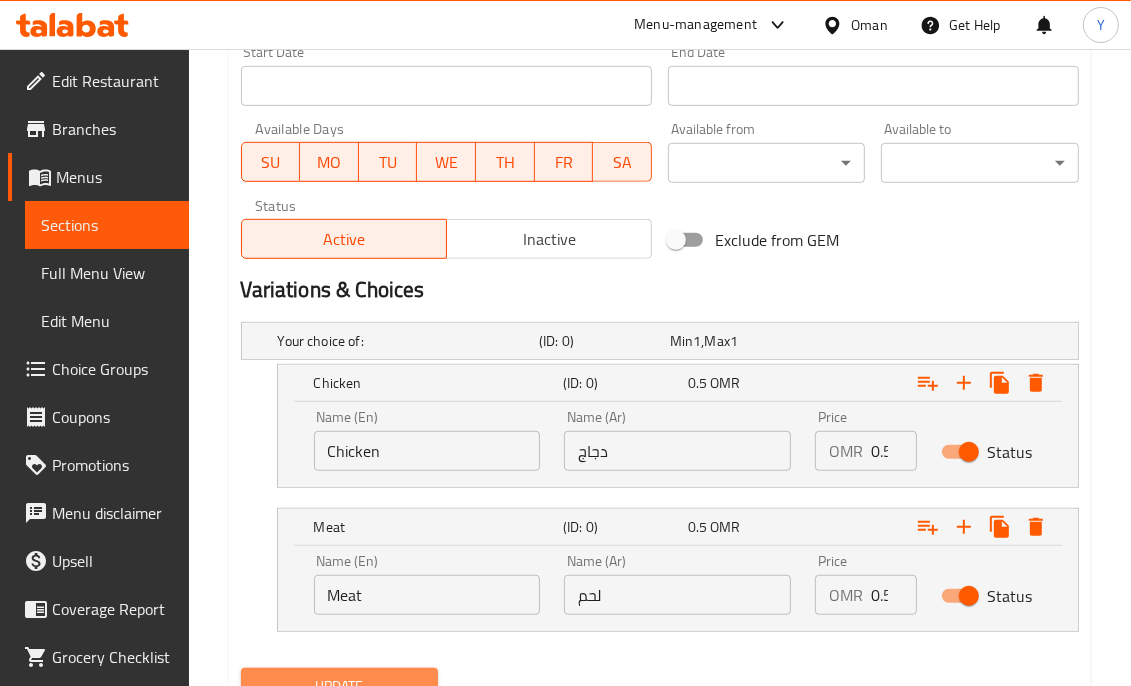 click on "Update" at bounding box center [340, 686] 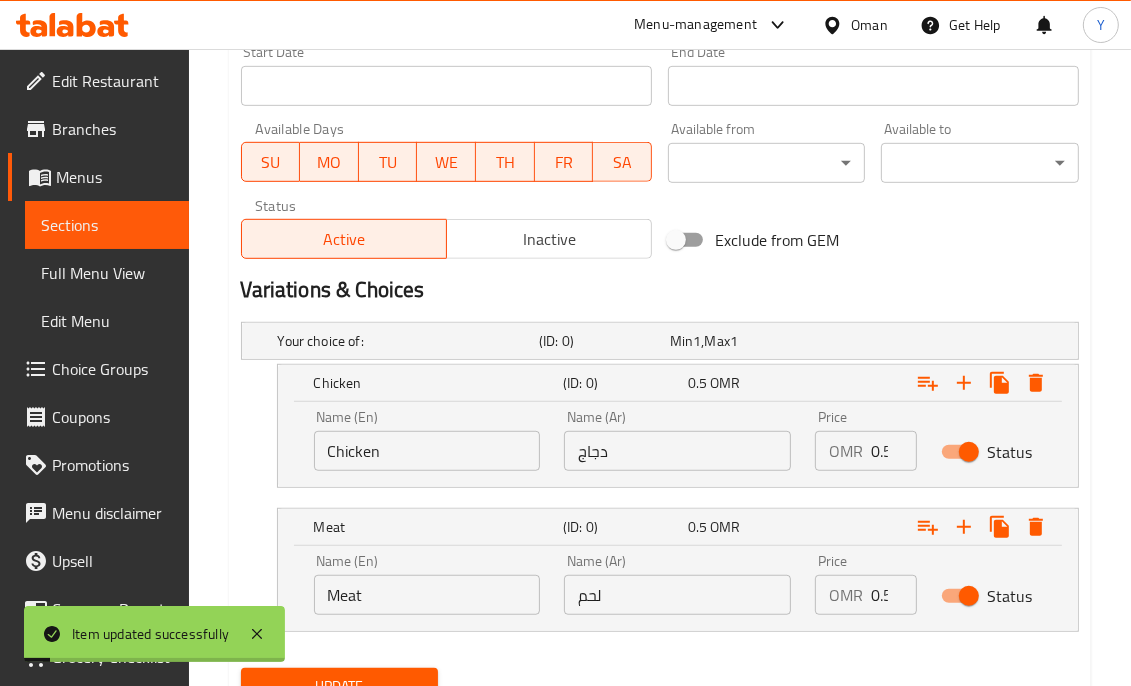 click on "Full Menu View" at bounding box center (107, 273) 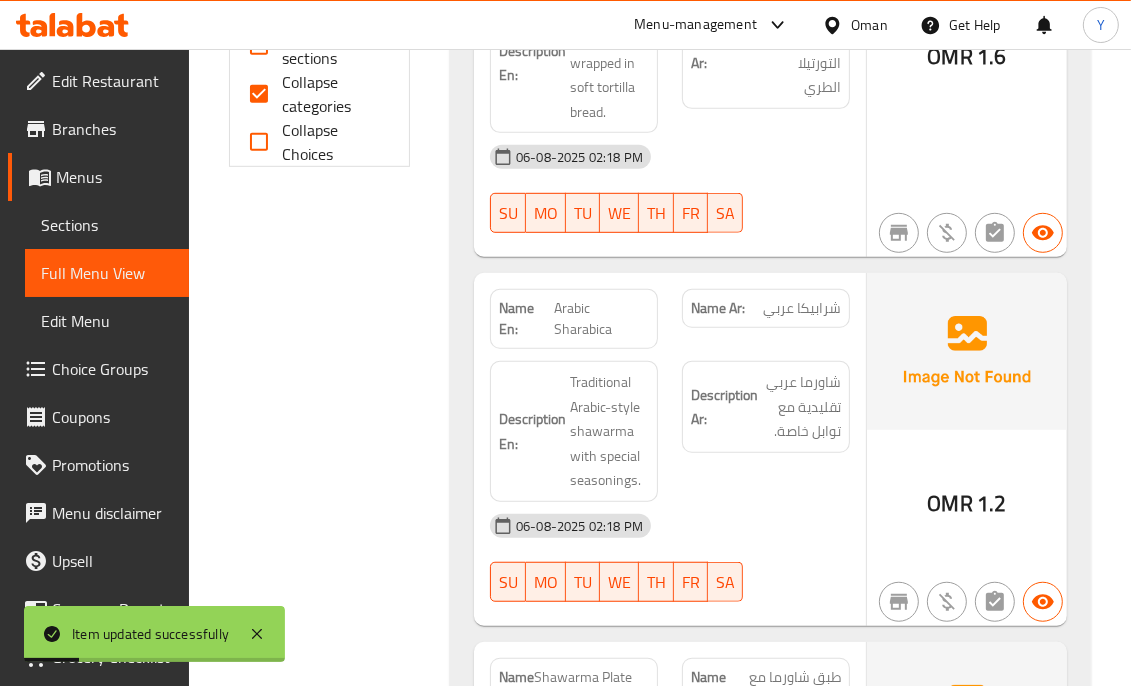 click on "Collapse categories" at bounding box center (330, 94) 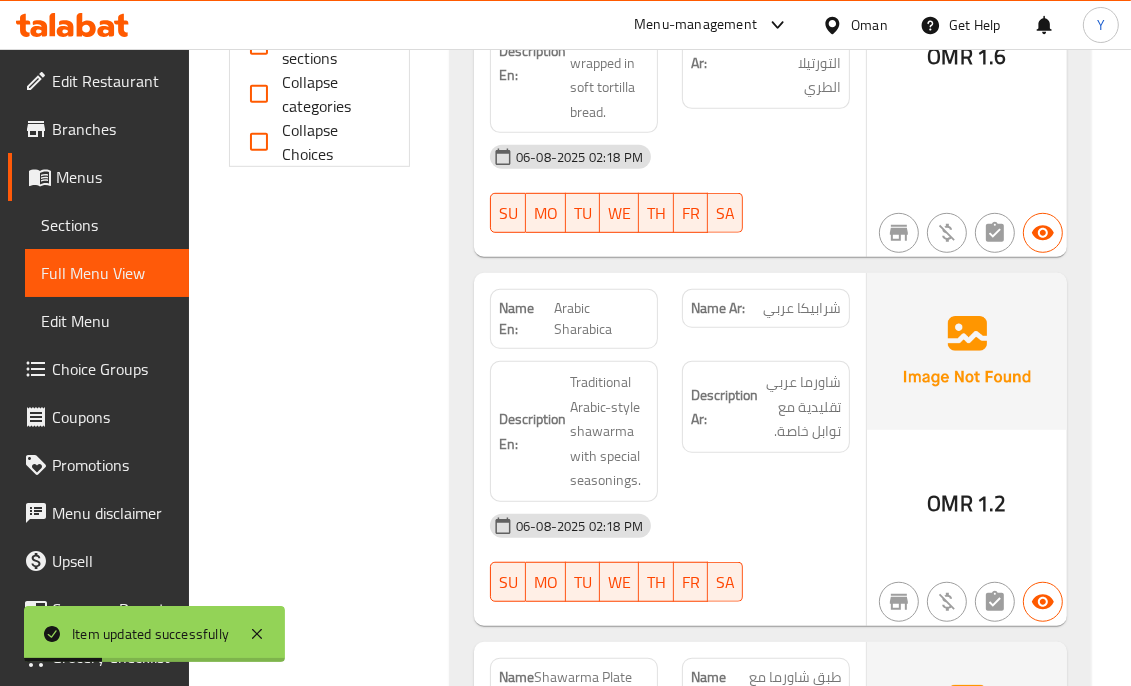 click on "Collapse sections" at bounding box center (259, 46) 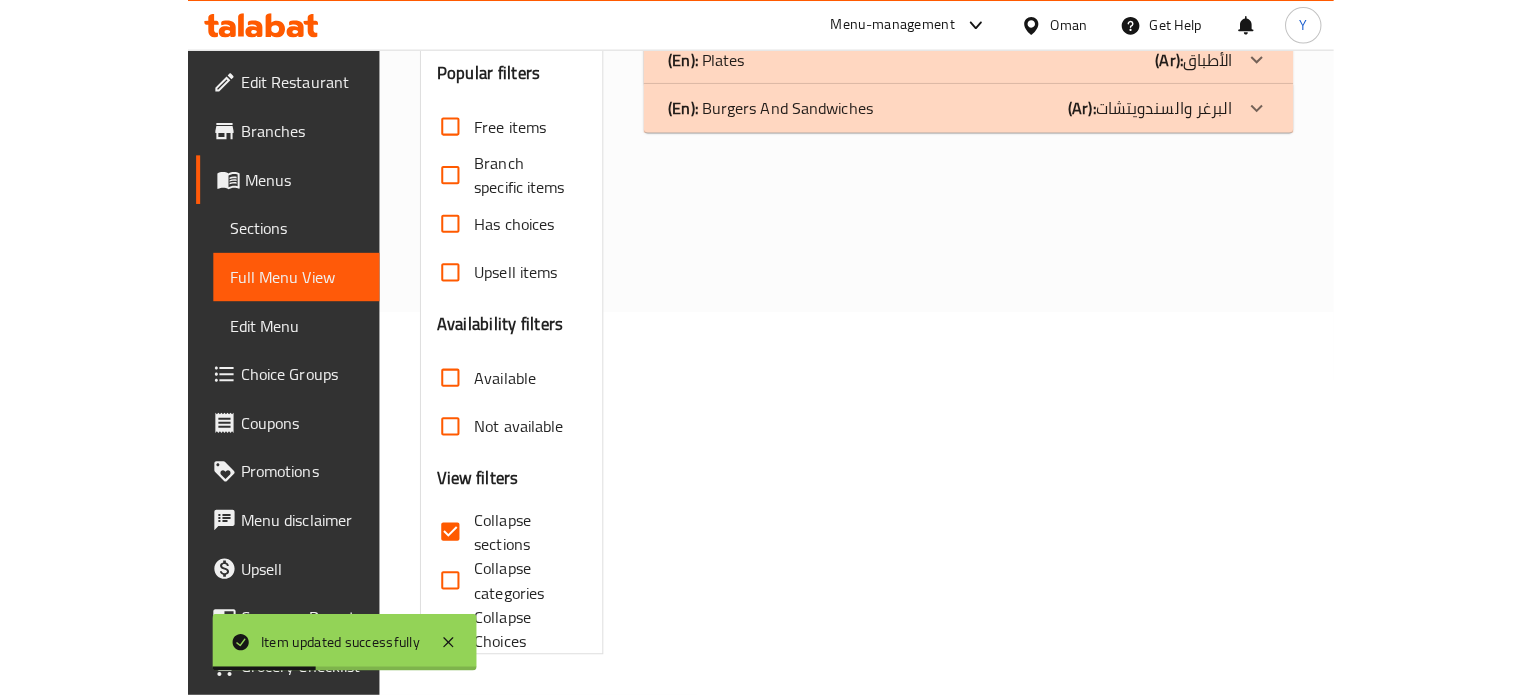 scroll, scrollTop: 377, scrollLeft: 0, axis: vertical 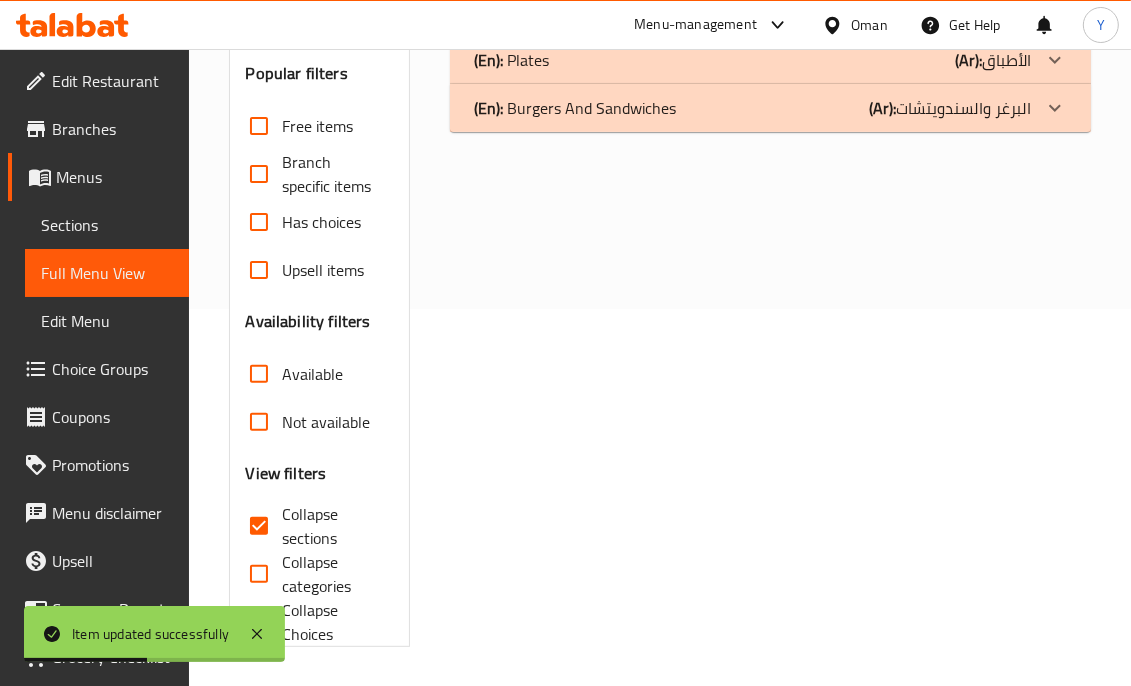 click 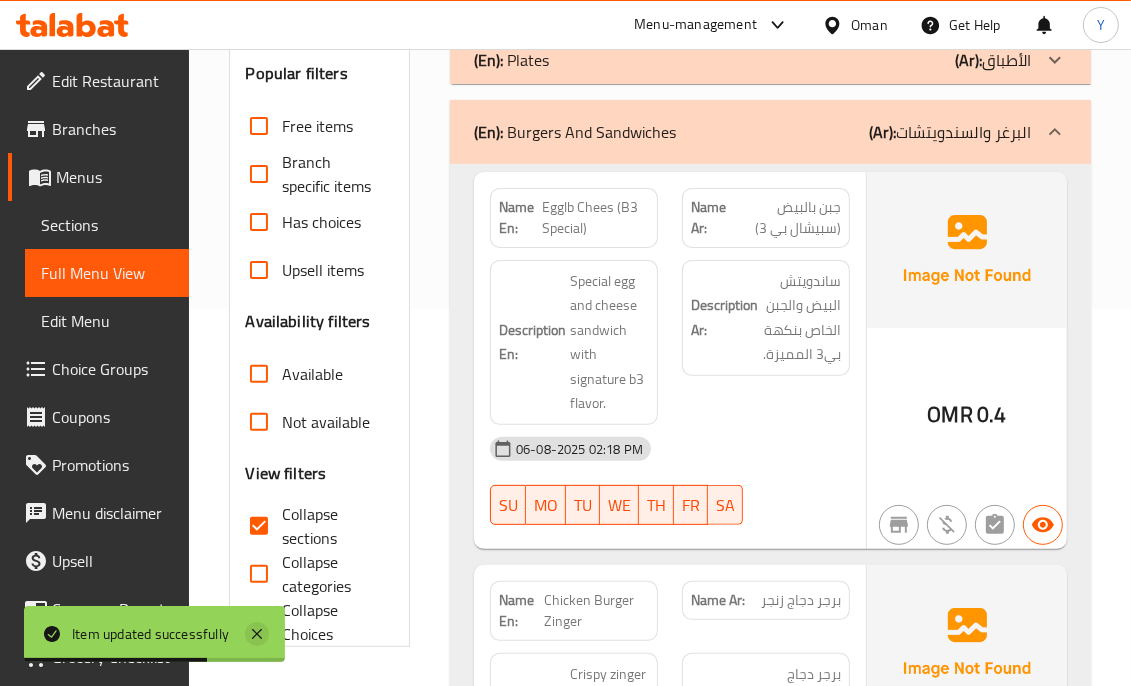 click 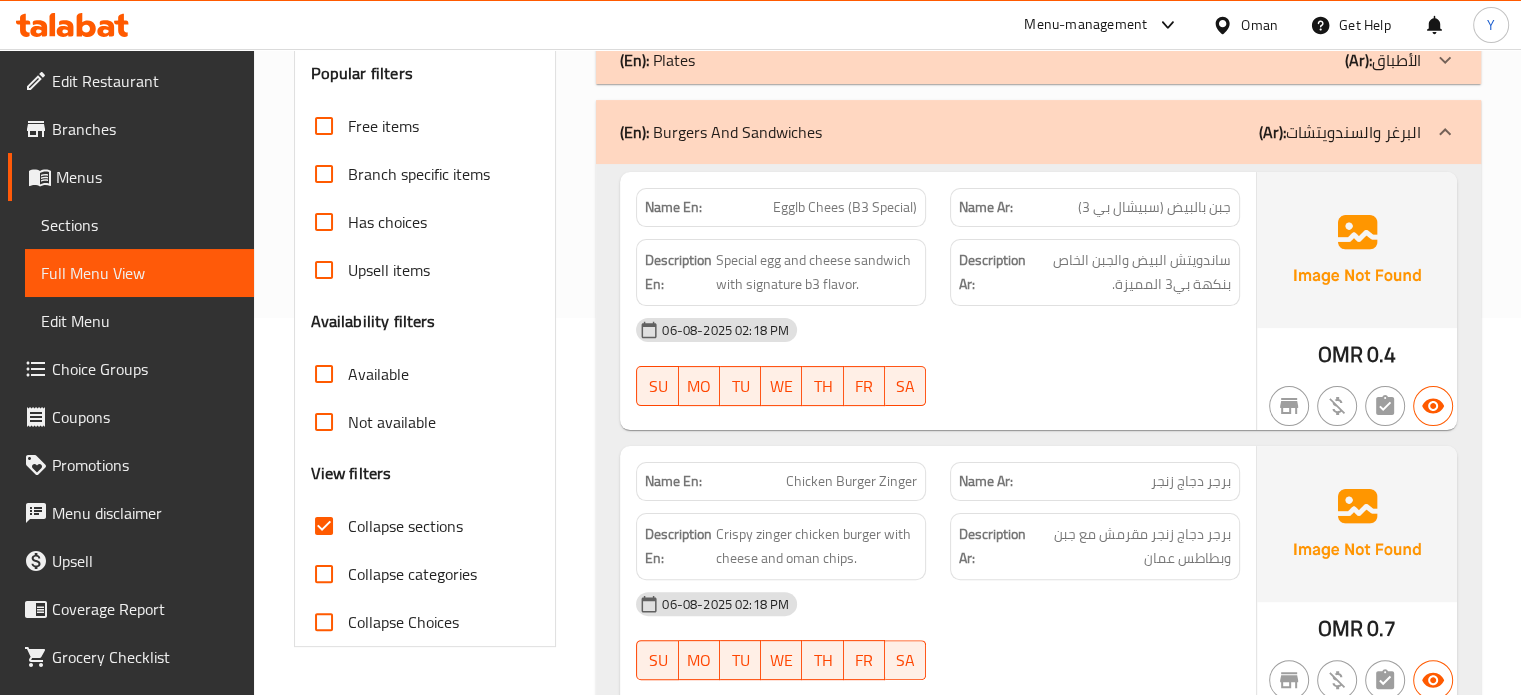 drag, startPoint x: 1499, startPoint y: 3, endPoint x: 1087, endPoint y: 367, distance: 549.7636 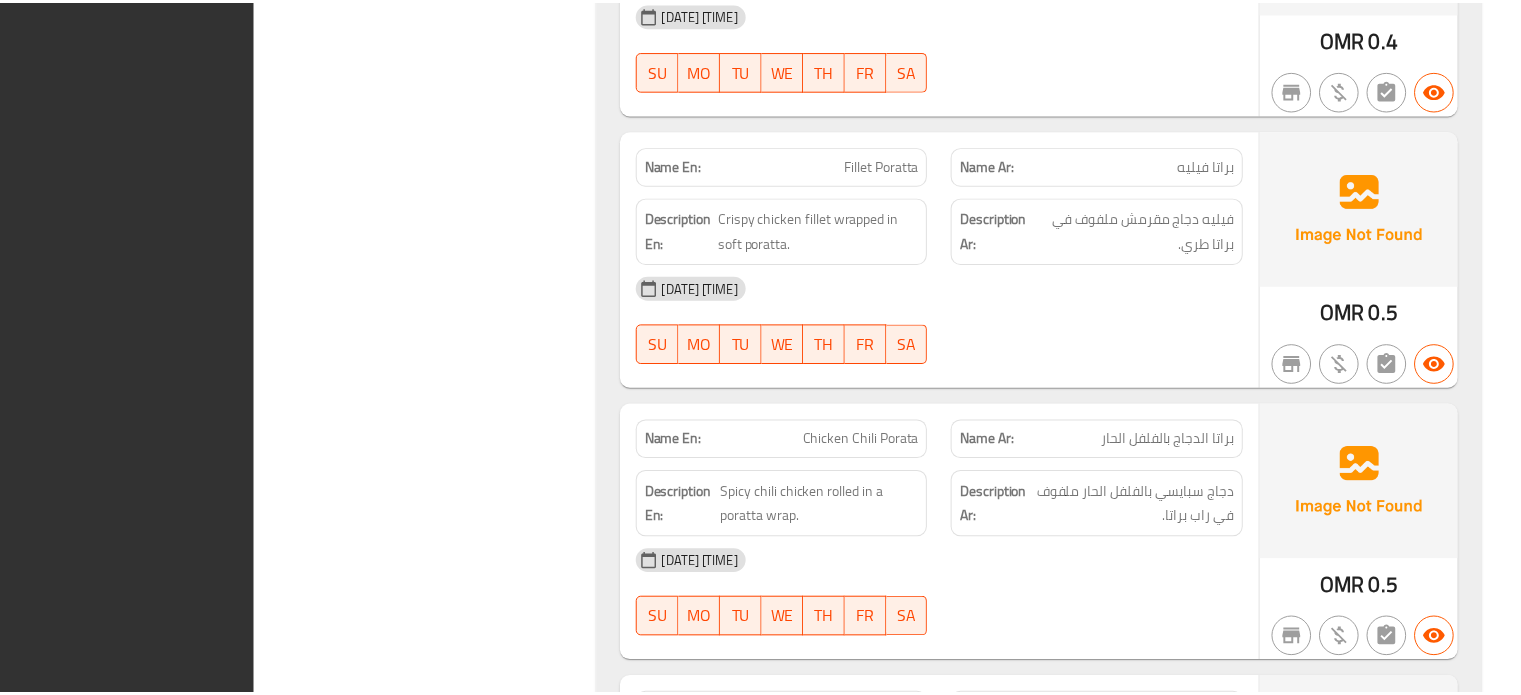 scroll, scrollTop: 15269, scrollLeft: 0, axis: vertical 